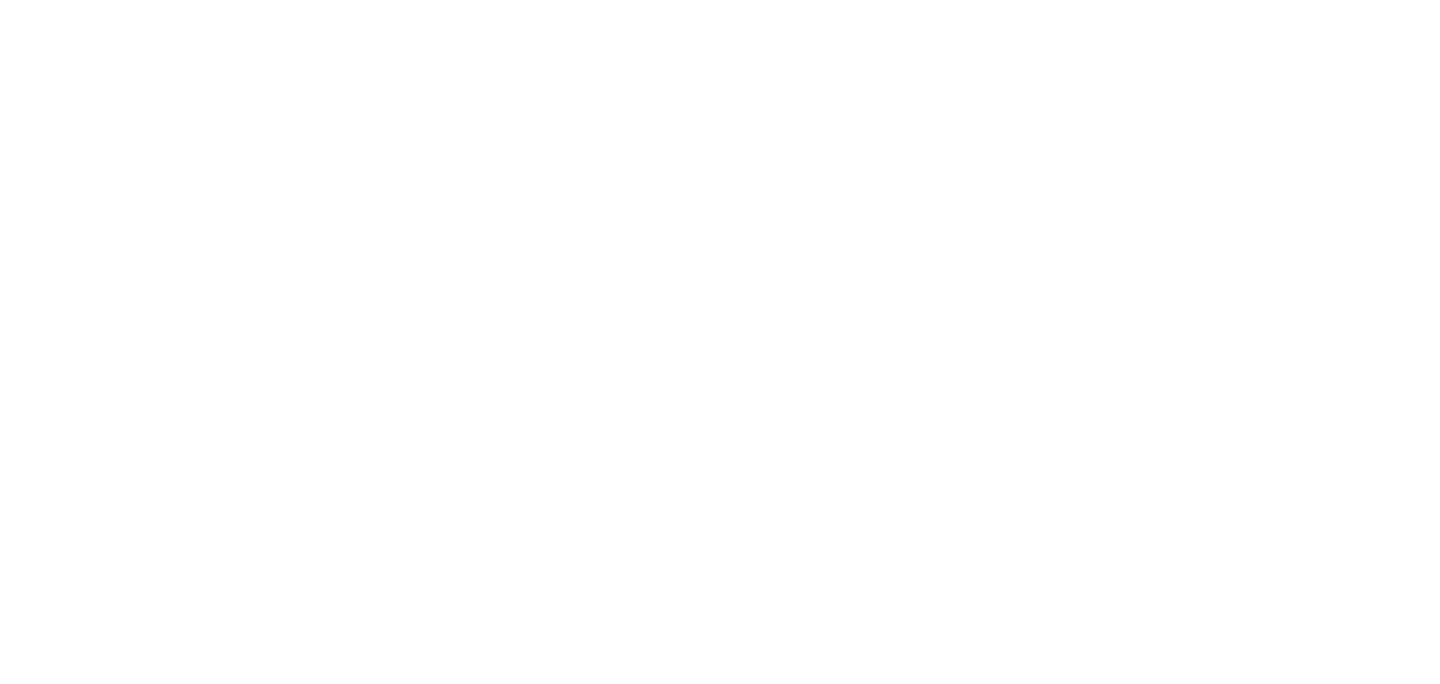 scroll, scrollTop: 0, scrollLeft: 0, axis: both 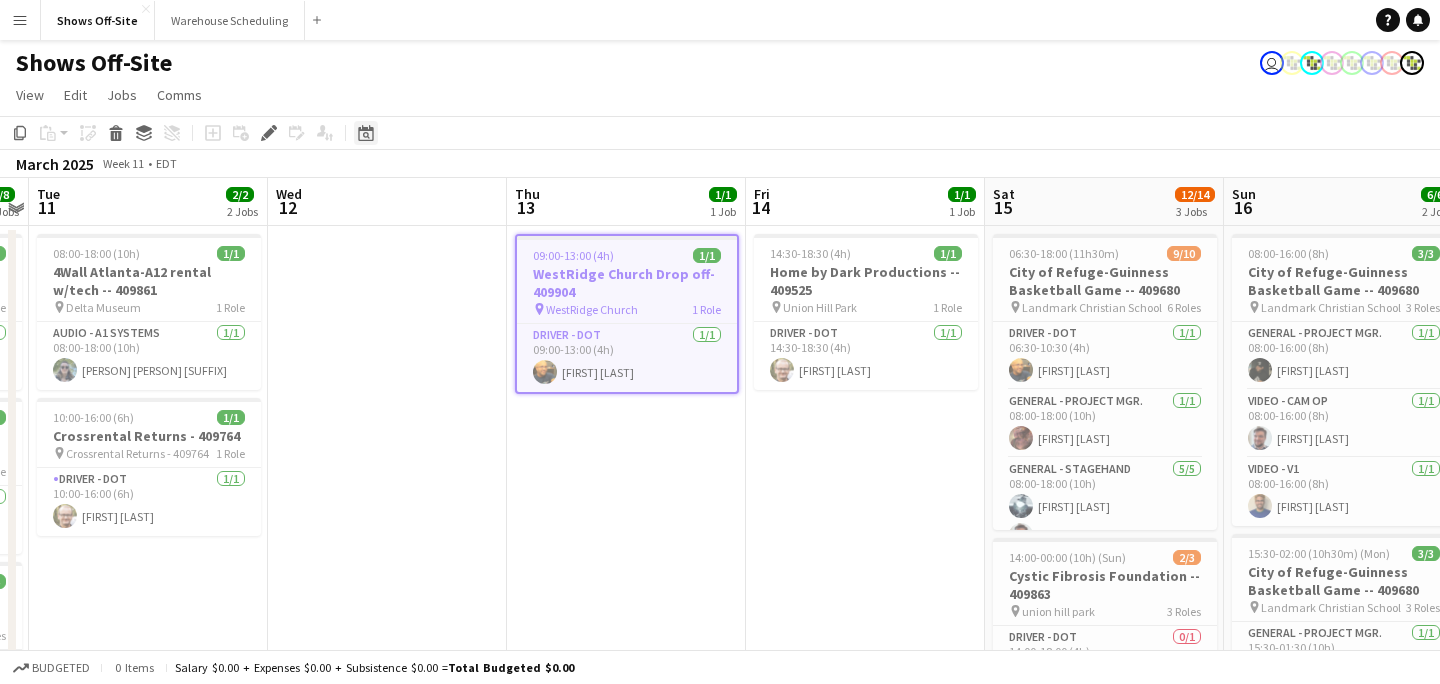 click on "Date picker" at bounding box center [366, 133] 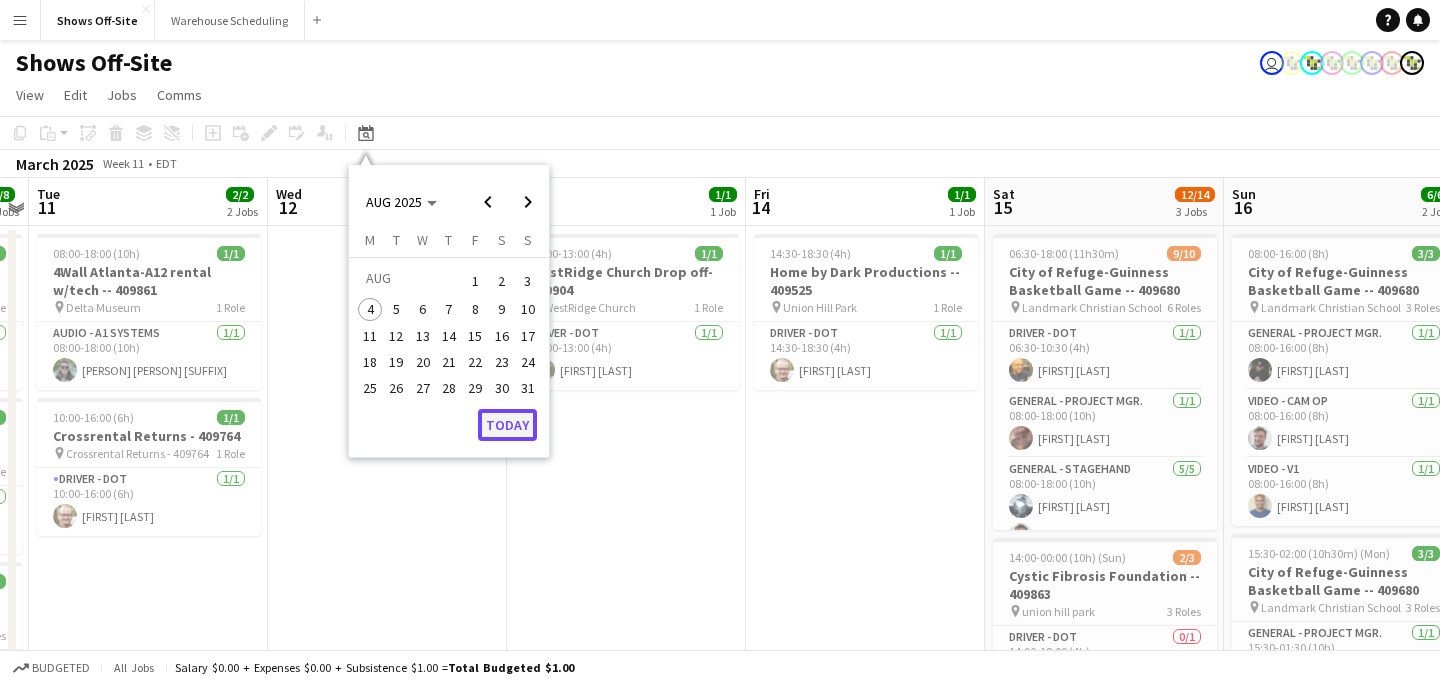 click on "Today" at bounding box center (507, 425) 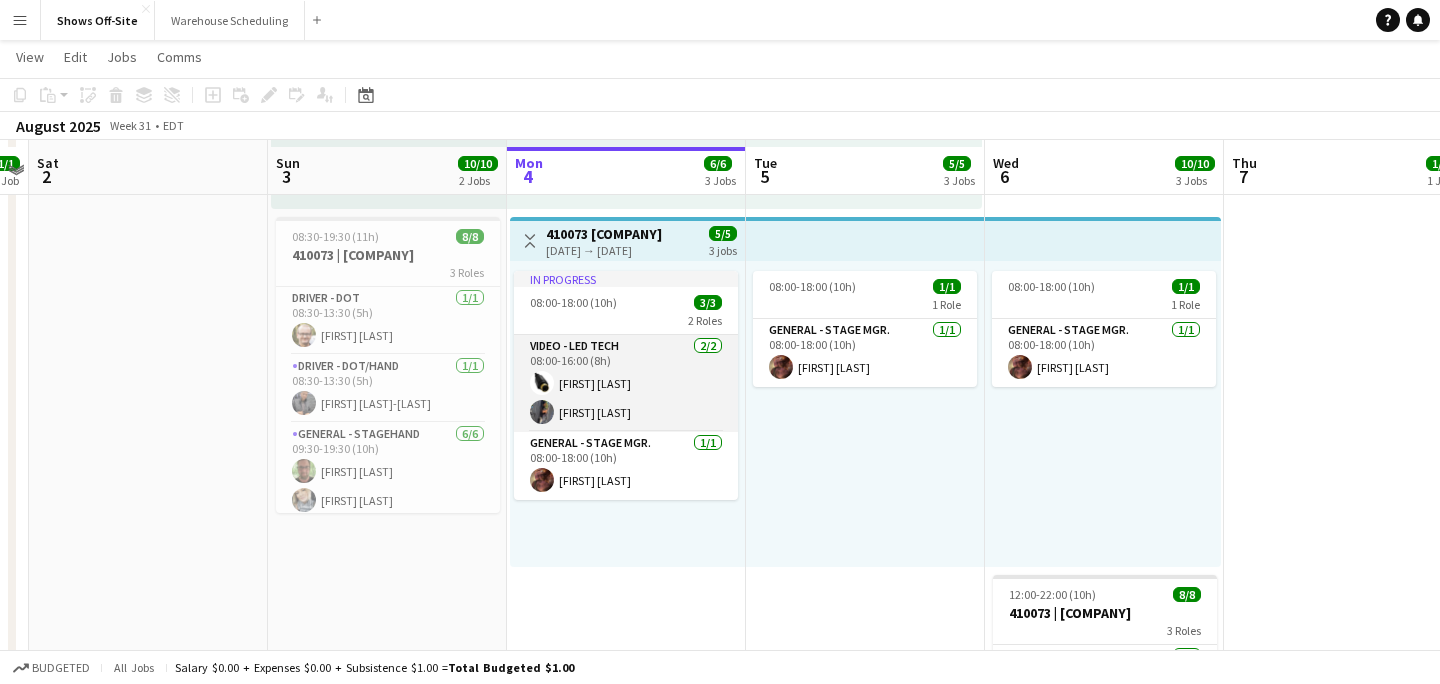 scroll, scrollTop: 749, scrollLeft: 0, axis: vertical 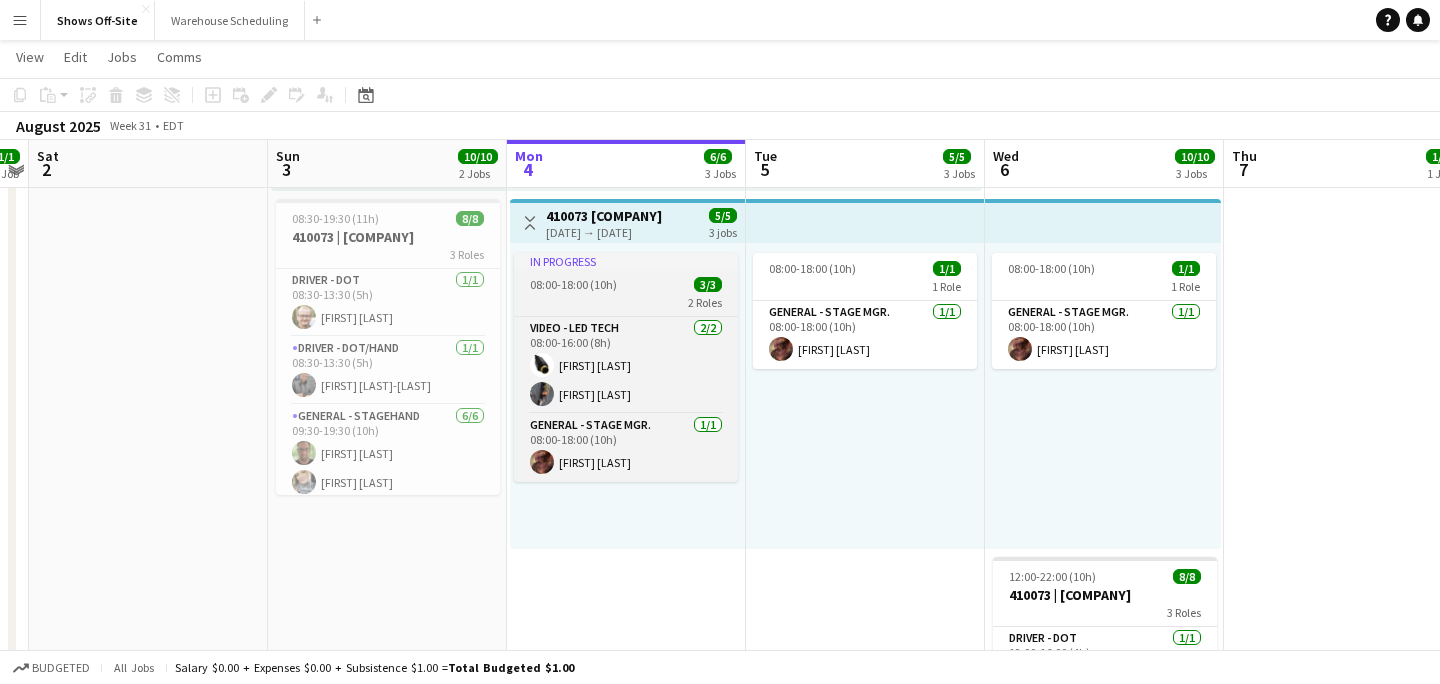 click on "08:00-18:00 (10h)    3/3" at bounding box center (626, 284) 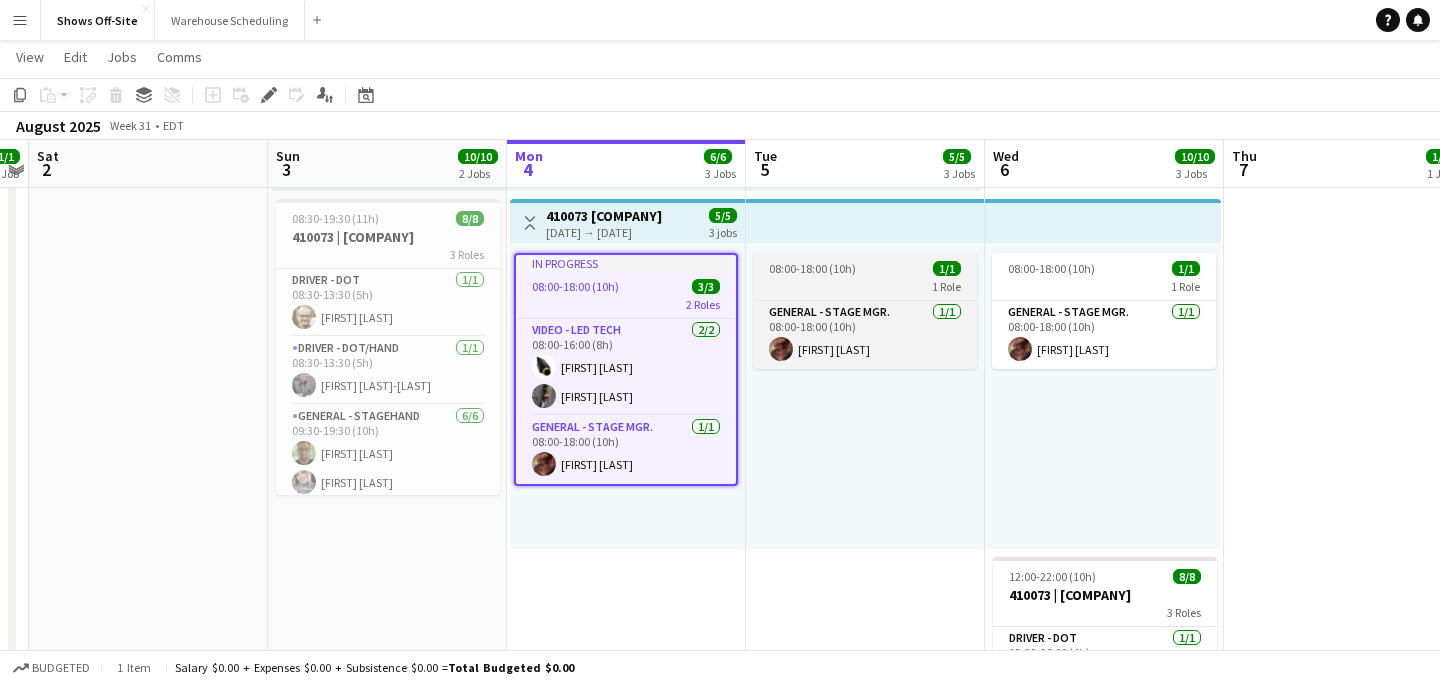 click on "08:00-18:00 (10h)" at bounding box center [812, 268] 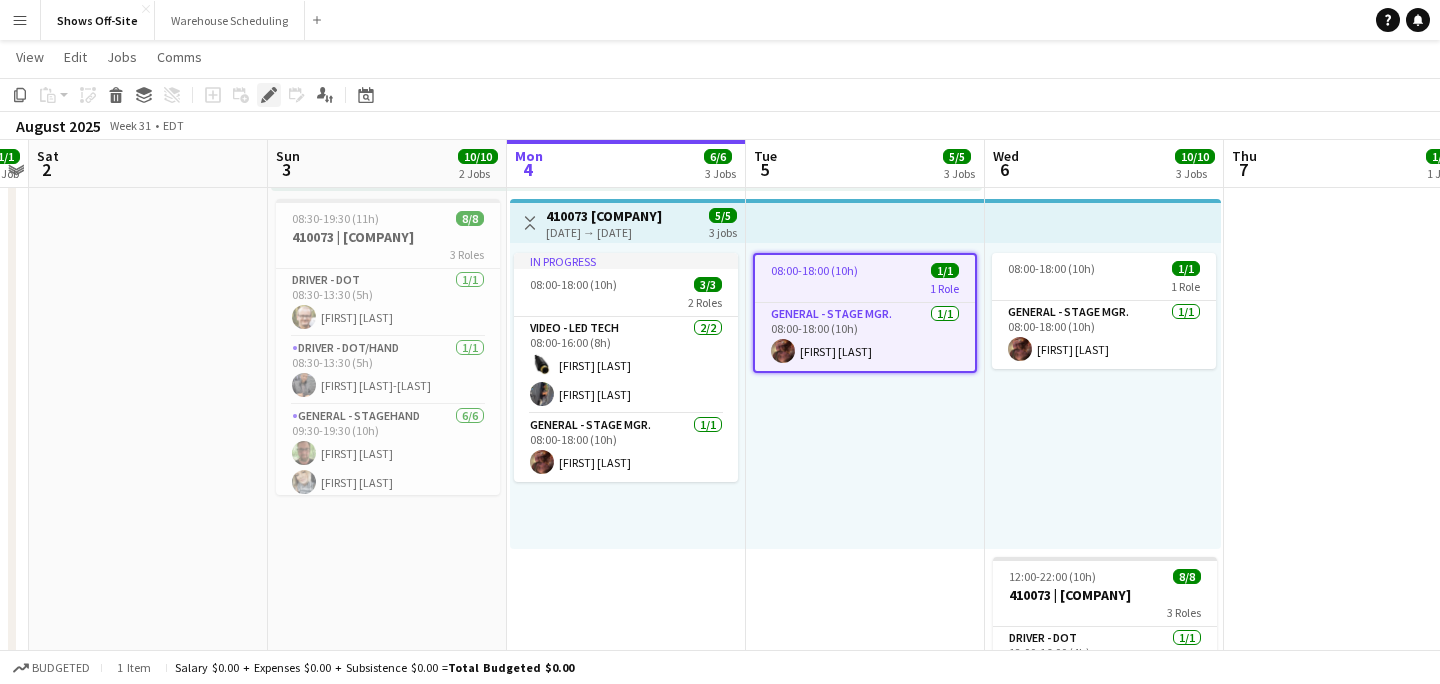 click 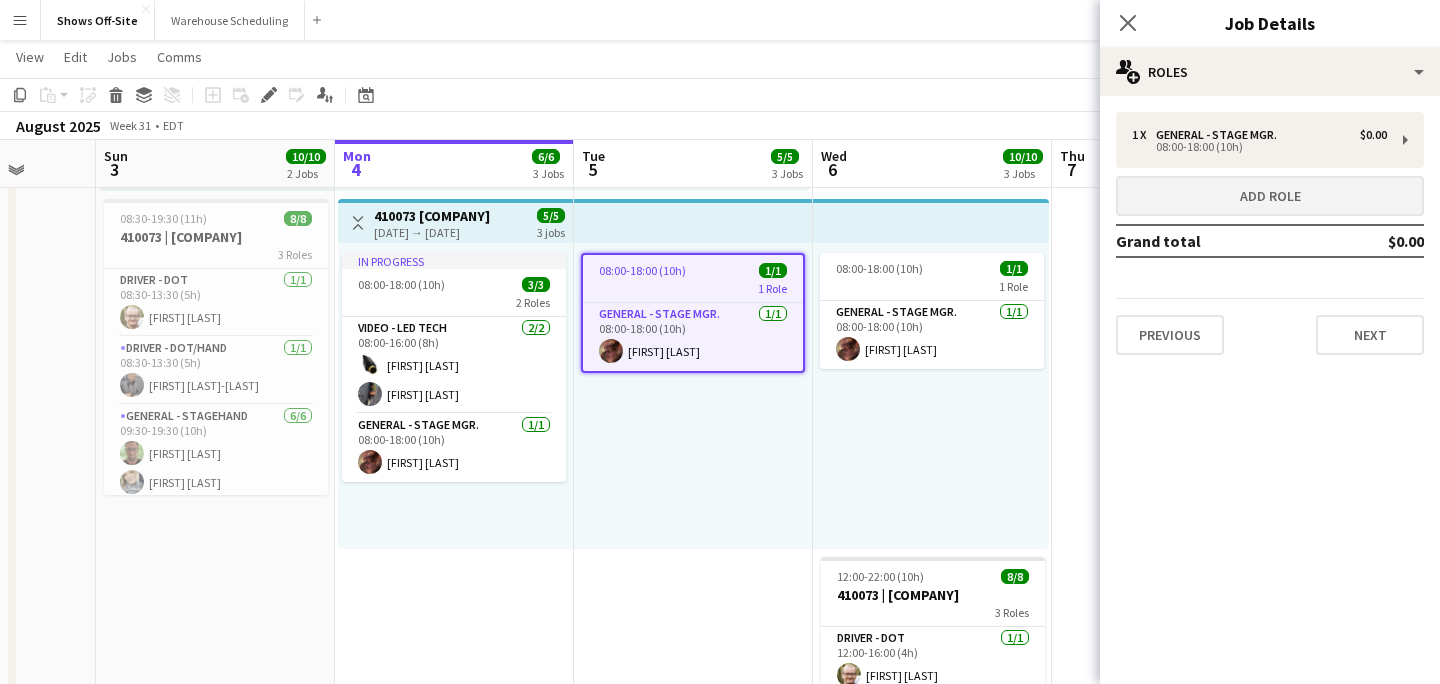 scroll, scrollTop: 0, scrollLeft: 876, axis: horizontal 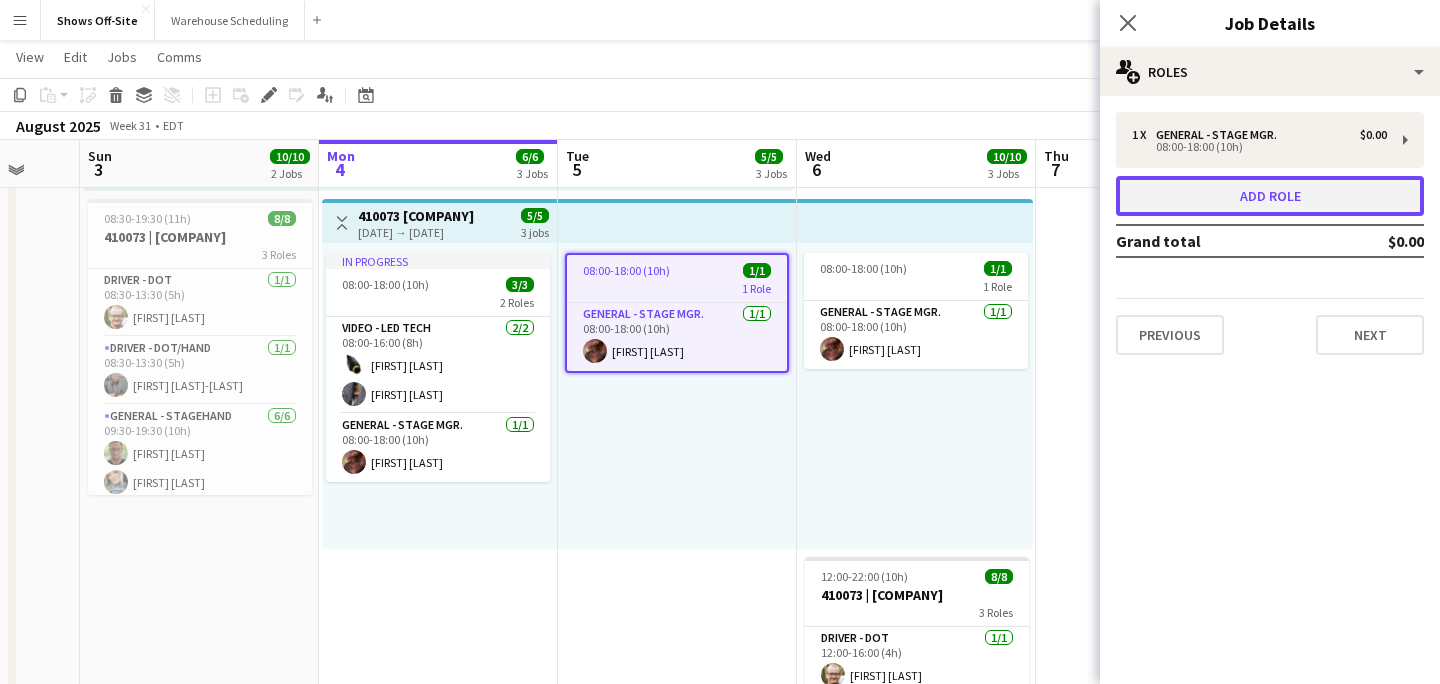 click on "Add role" at bounding box center (1270, 196) 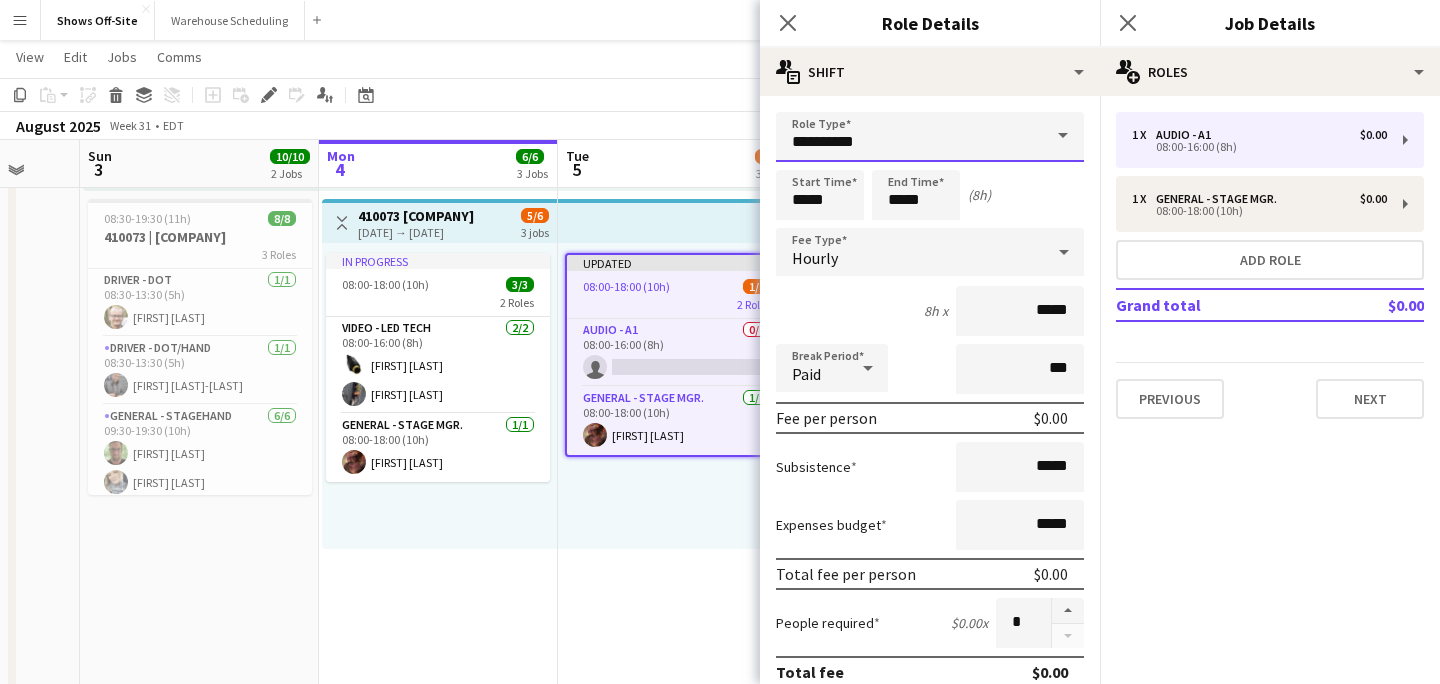 drag, startPoint x: 904, startPoint y: 142, endPoint x: 649, endPoint y: 141, distance: 255.00197 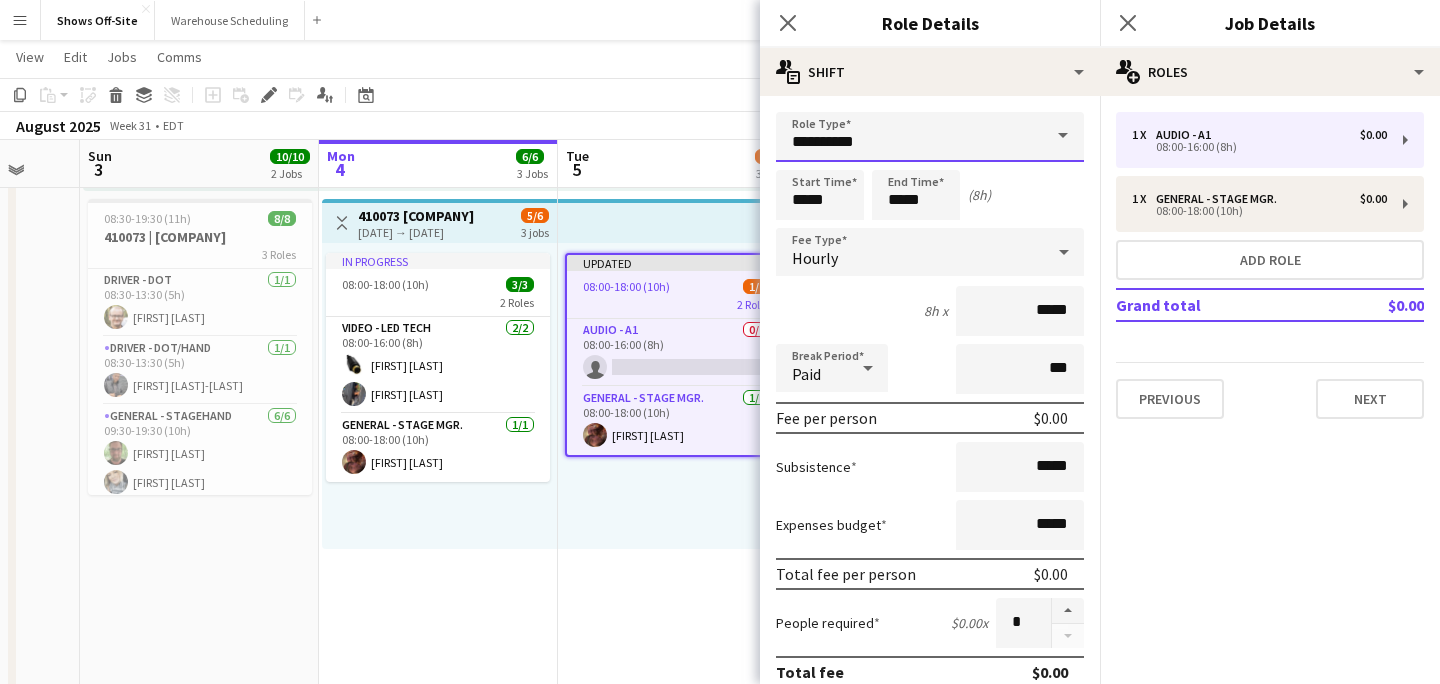 click on "Menu
Boards
Boards   Boards   All jobs   Status
Workforce
Workforce   My Workforce   Recruiting
Comms
Comms
Pay
Pay   Approvals   Payments   Reports
Platform Settings
Platform Settings   App settings   Your settings   Profiles
Training Academy
Training Academy
Knowledge Base
Knowledge Base
Product Updates
Product Updates   Log Out   Privacy   Shows Off-Site
Close
Warehouse Scheduling
Close
Add
Help
Notifications
Shows Off-Site
user
View  Day view expanded Day view collapsed Month view" at bounding box center [720, 455] 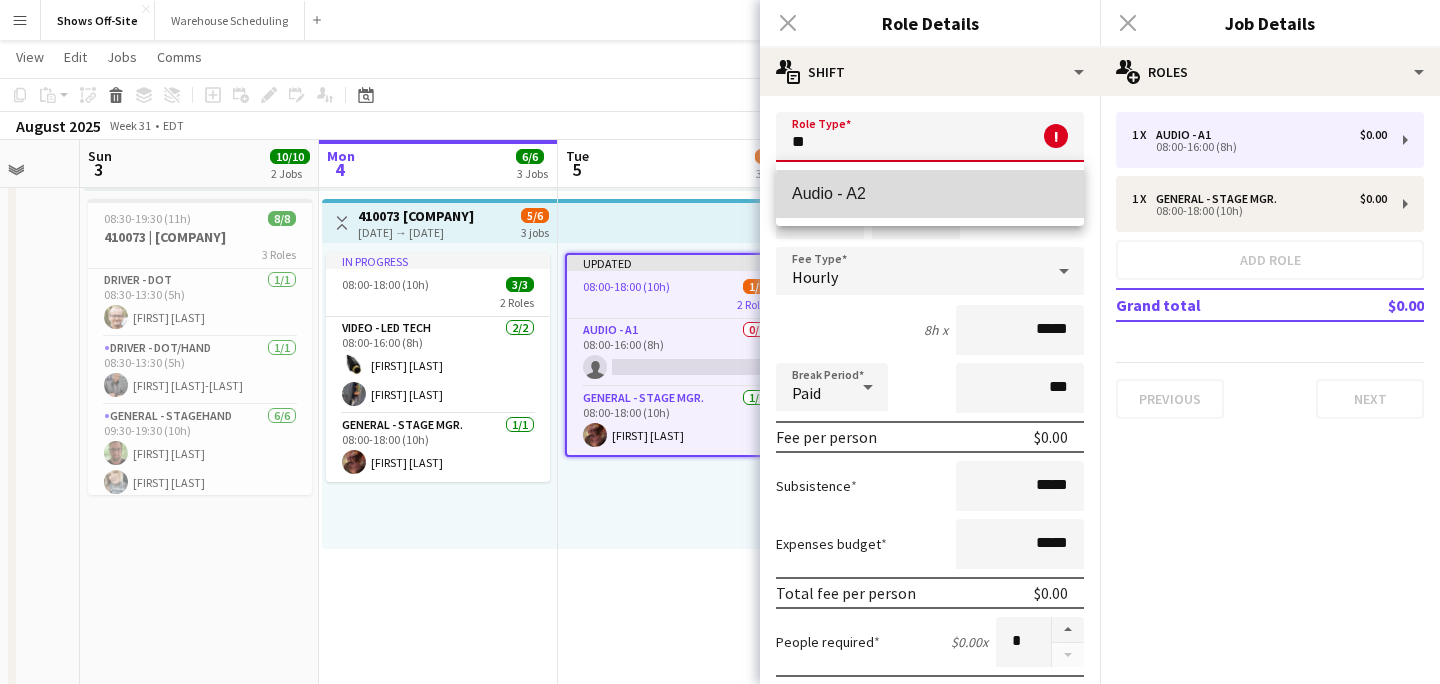click on "Audio - A2" at bounding box center (930, 193) 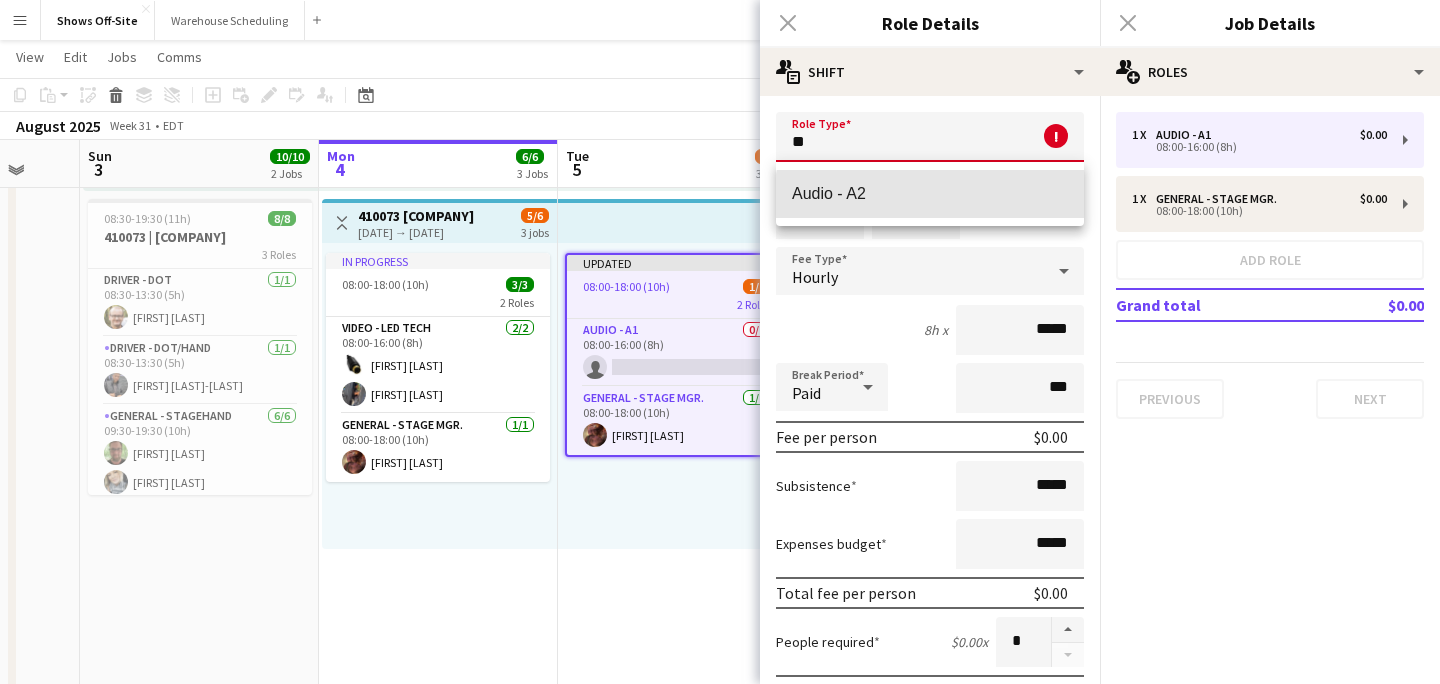 type on "**********" 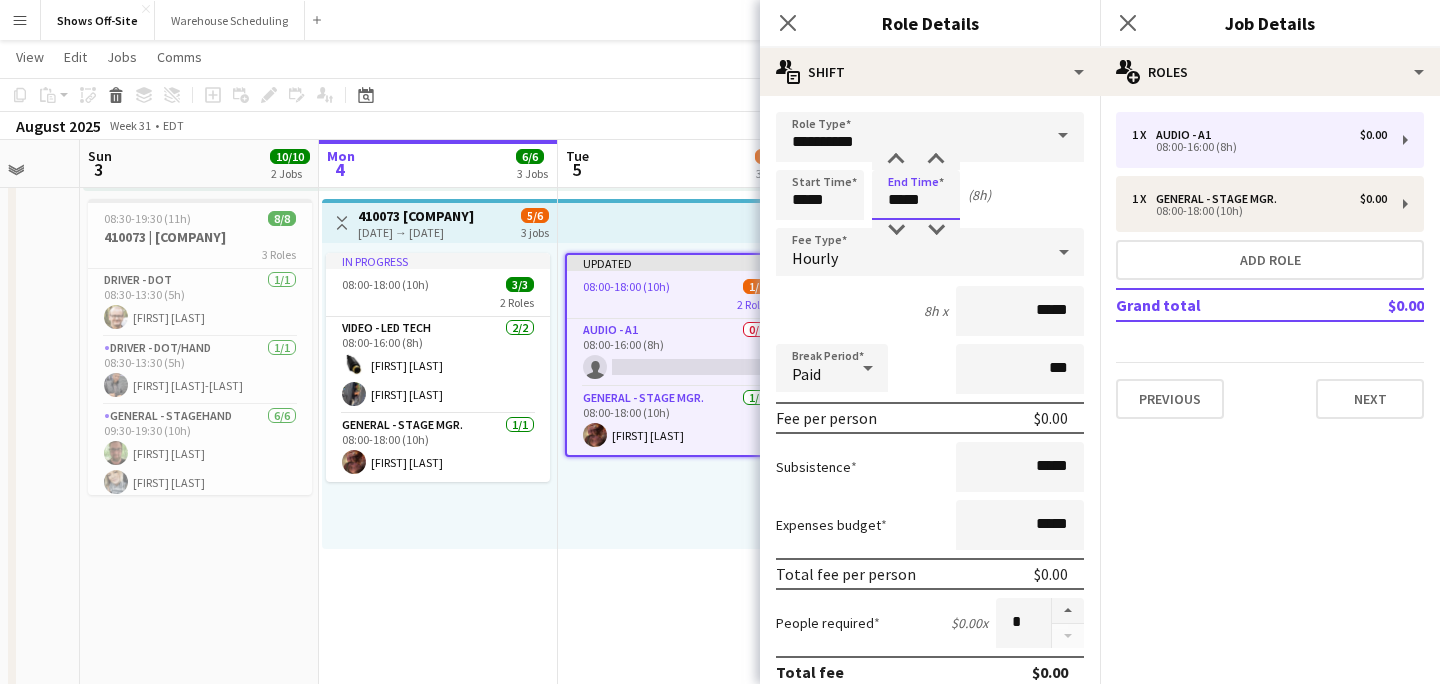 click on "*****" at bounding box center (916, 195) 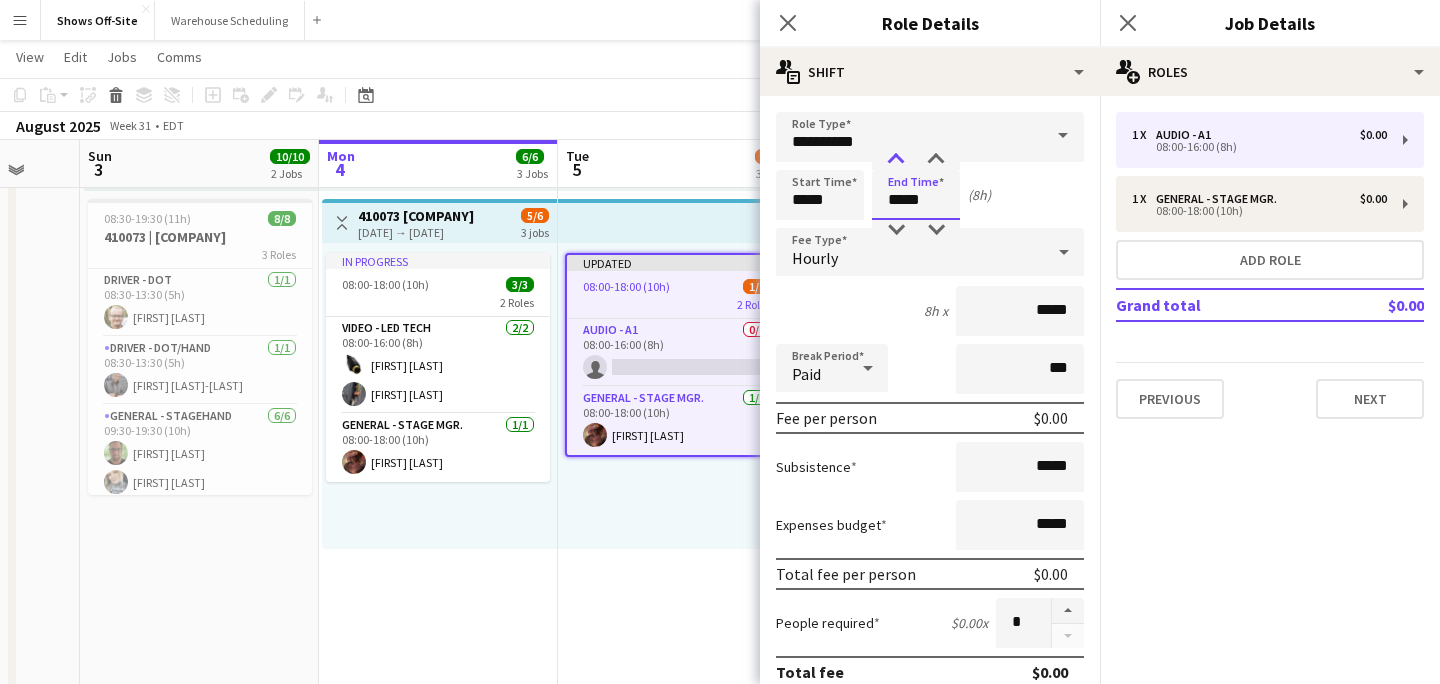 click at bounding box center (896, 160) 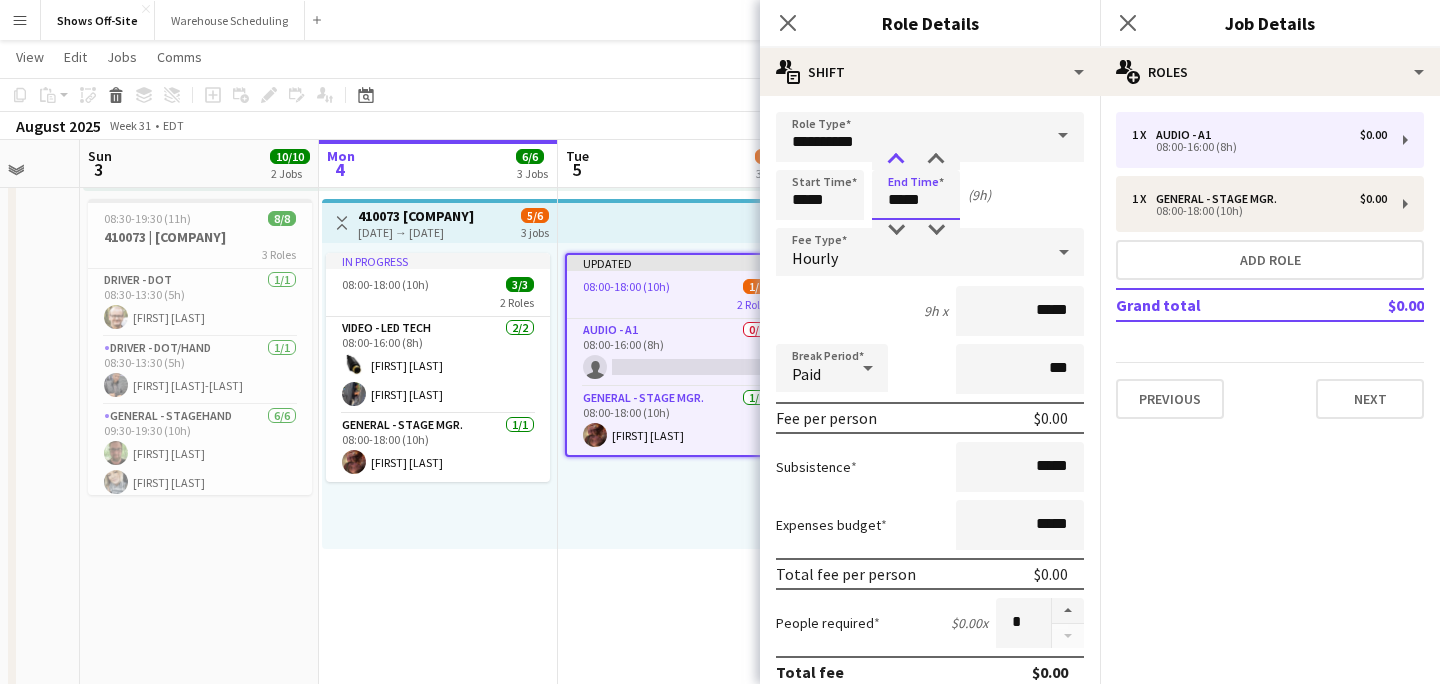 type on "*****" 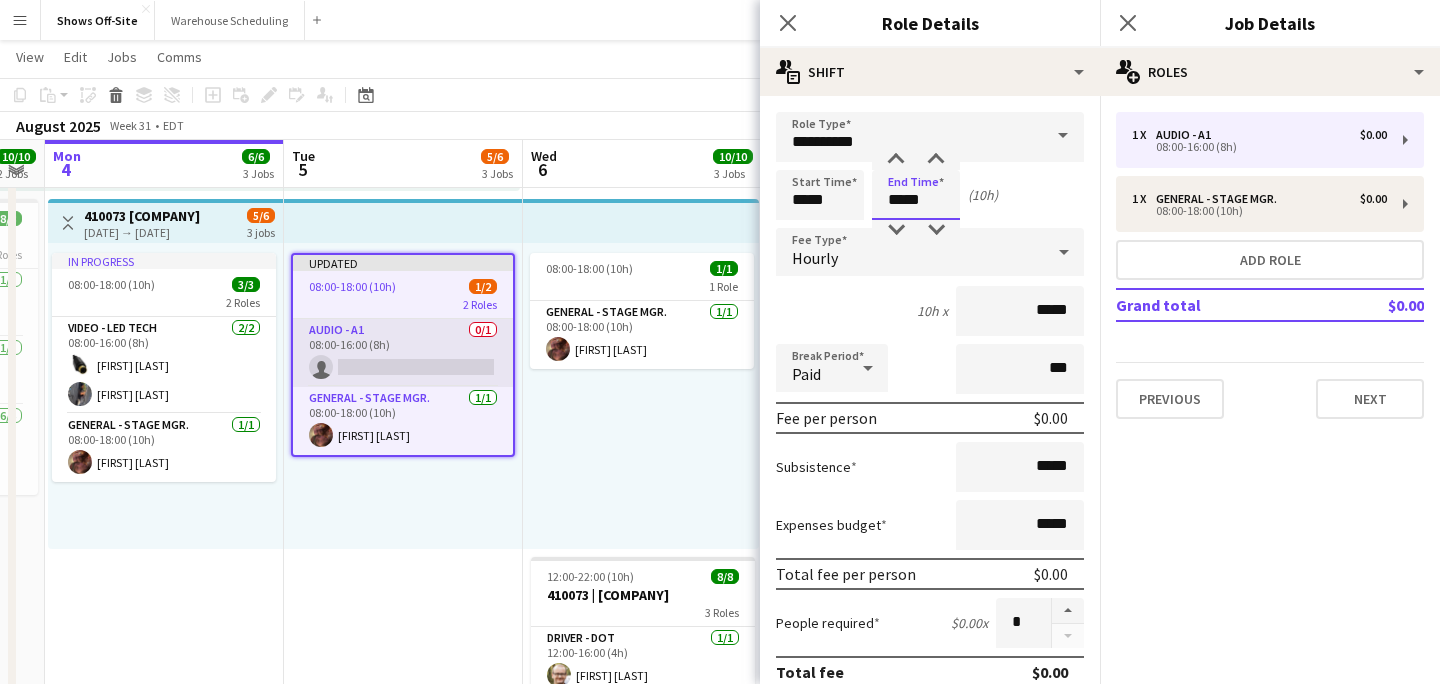scroll, scrollTop: 0, scrollLeft: 714, axis: horizontal 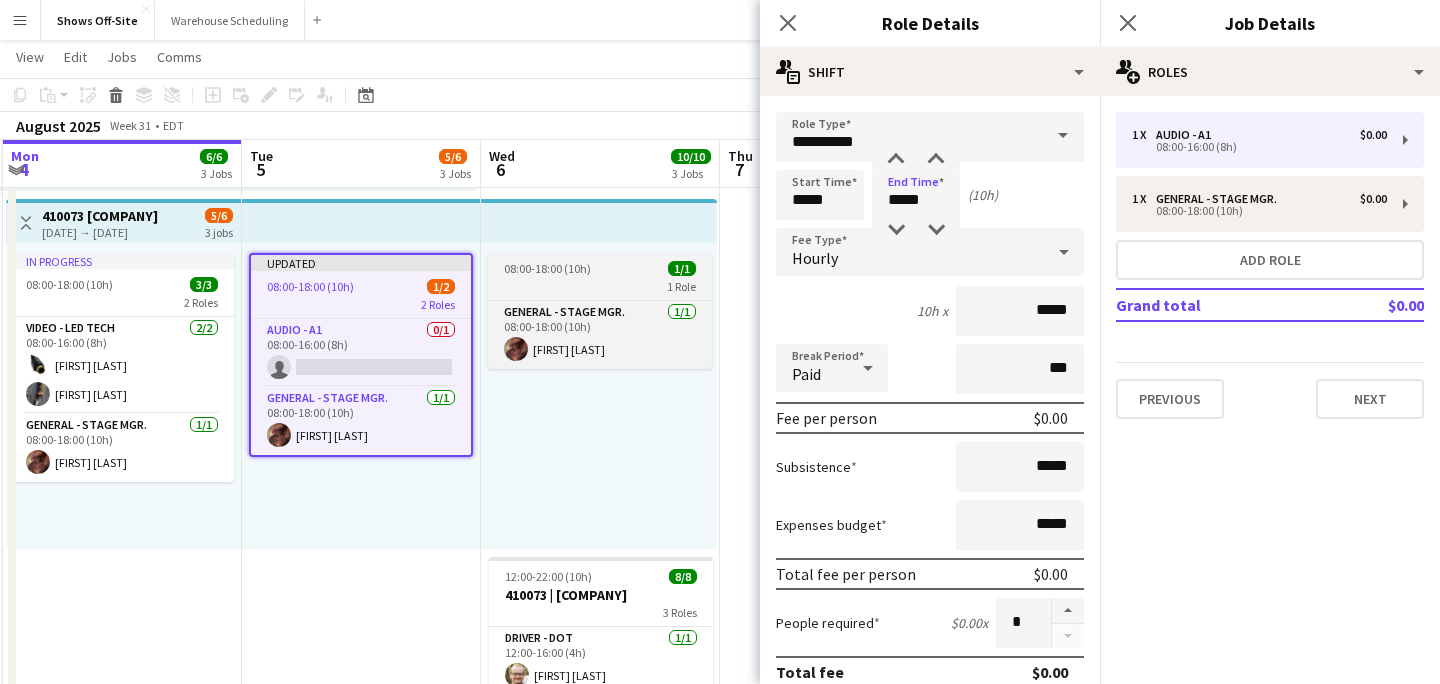 click on "08:00-18:00 (10h)" at bounding box center (547, 268) 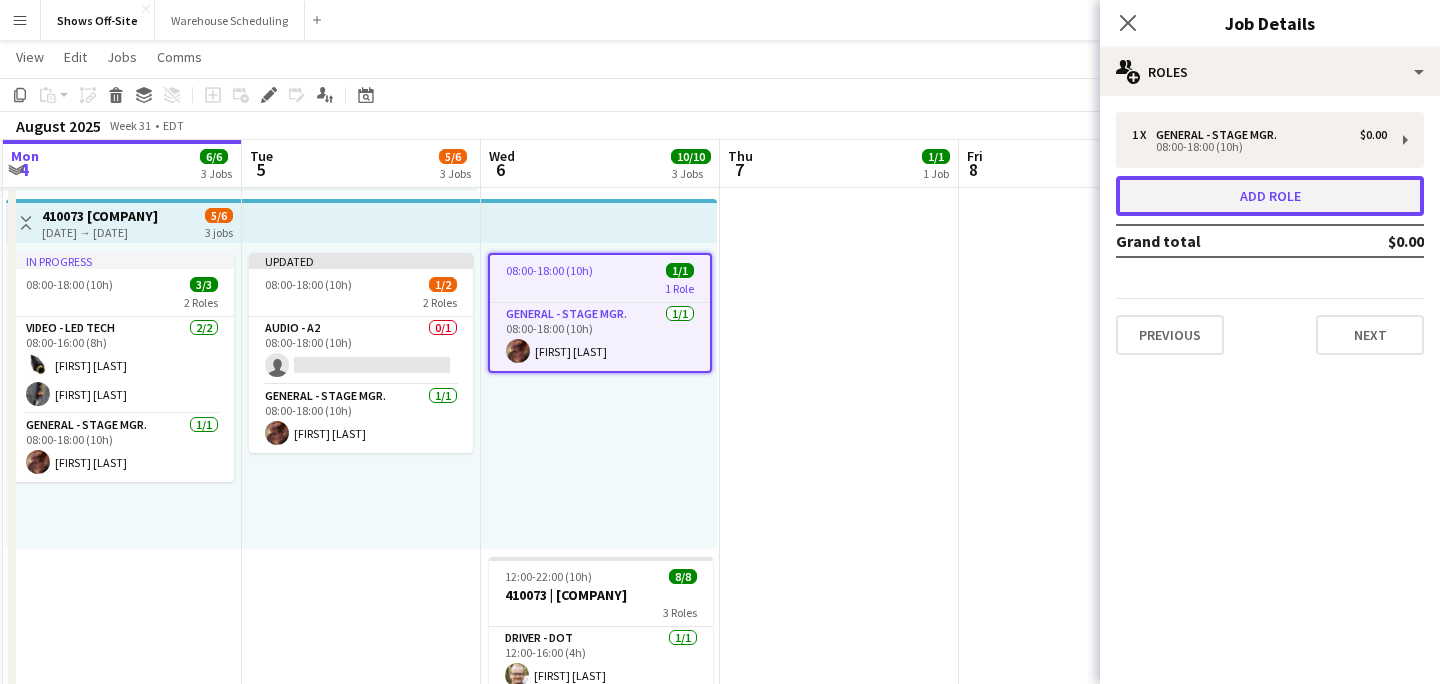 click on "Add role" at bounding box center (1270, 196) 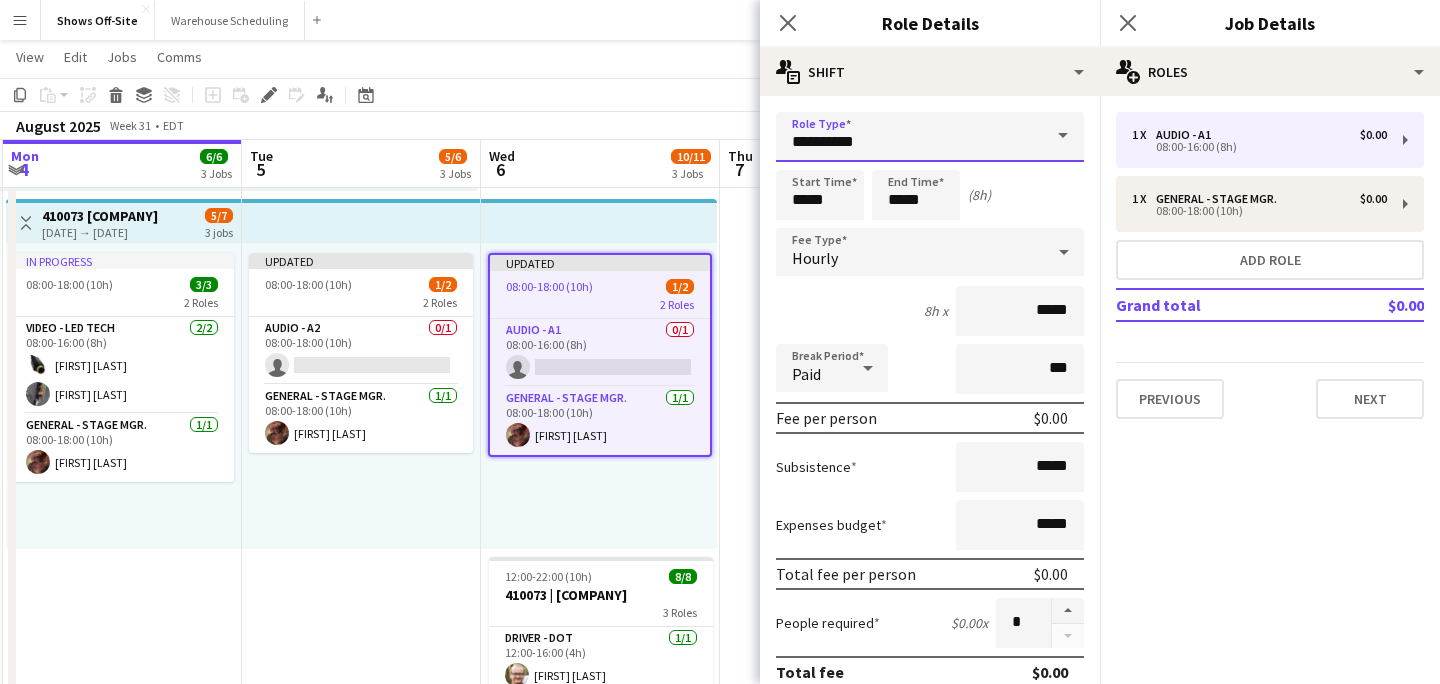 drag, startPoint x: 874, startPoint y: 137, endPoint x: 682, endPoint y: 137, distance: 192 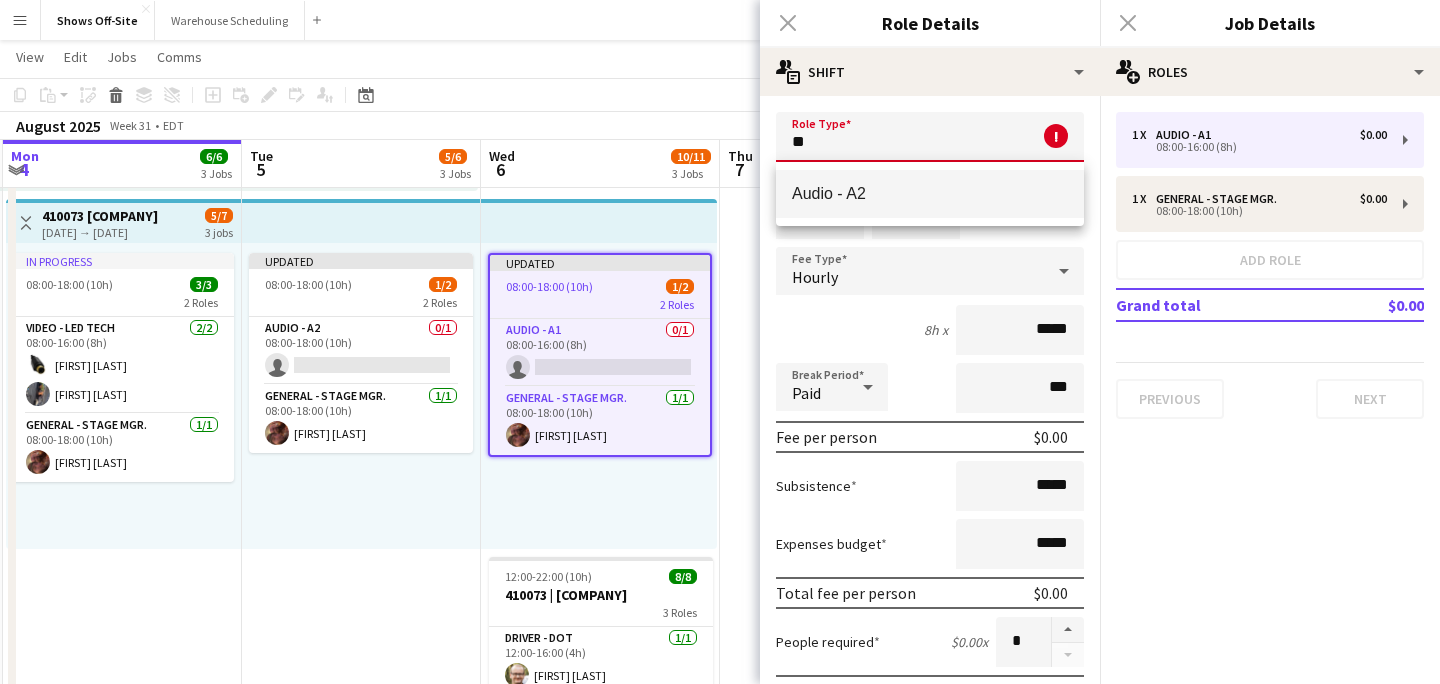 click on "Audio - A2" at bounding box center [930, 193] 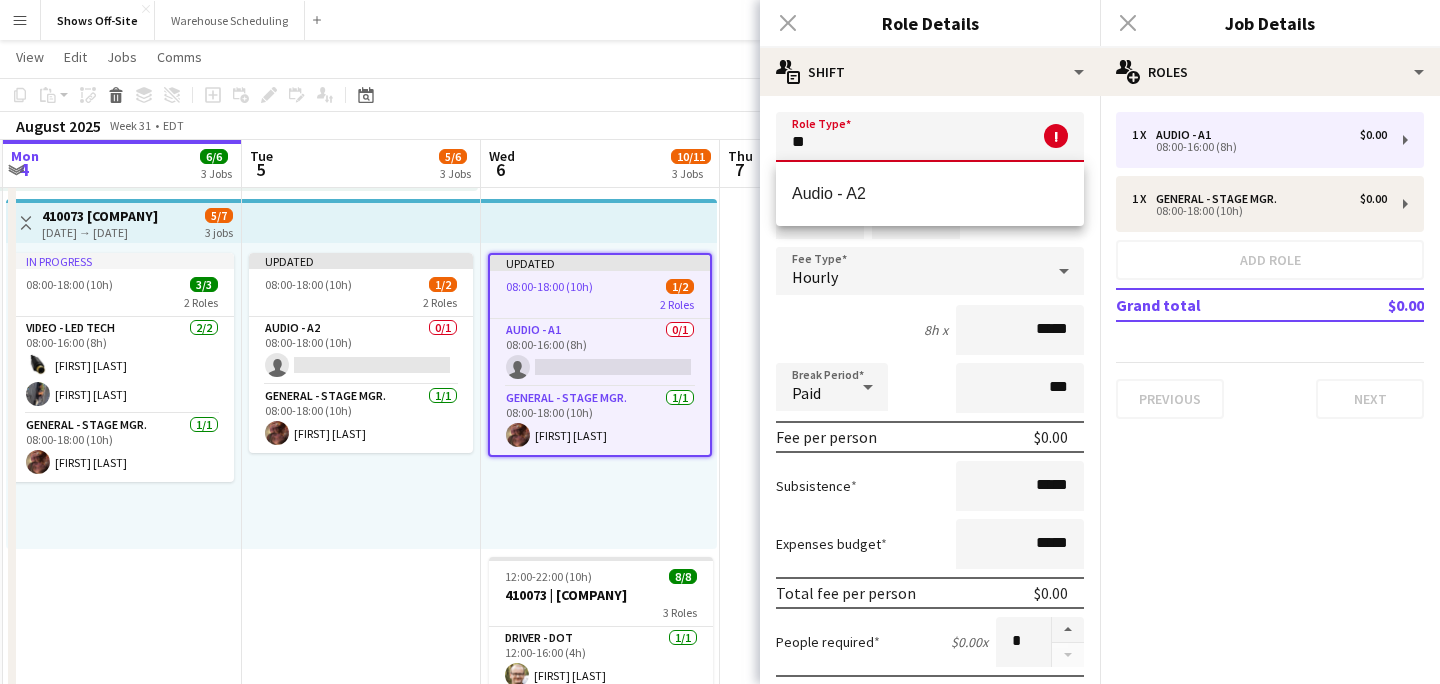 type on "**********" 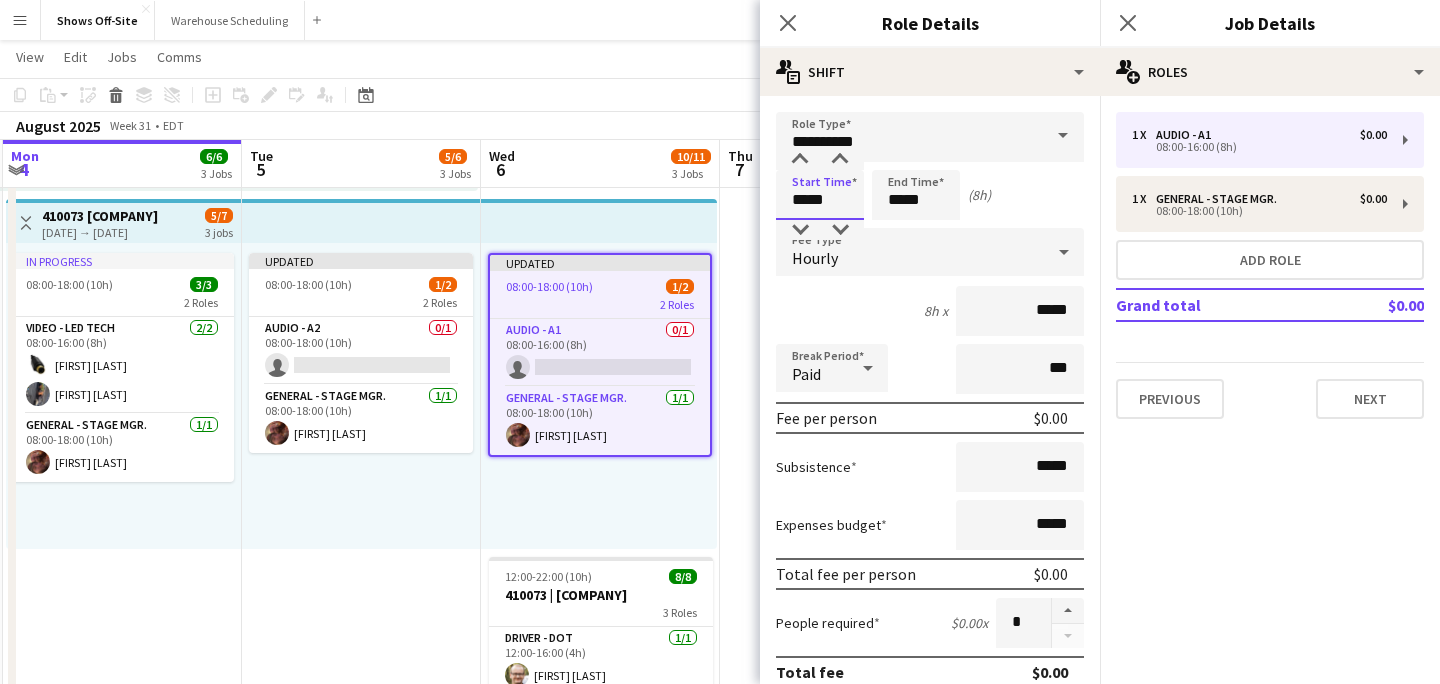 click on "*****" at bounding box center [820, 195] 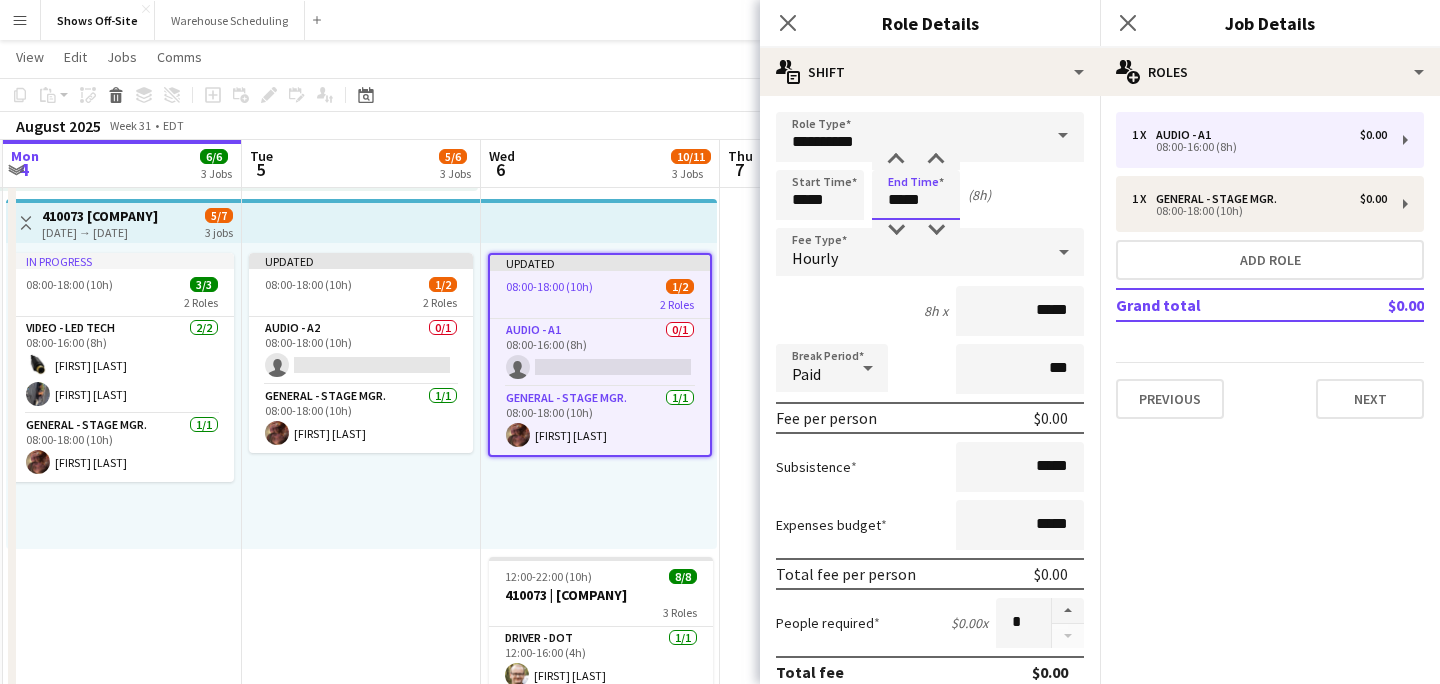 click on "*****" at bounding box center (916, 195) 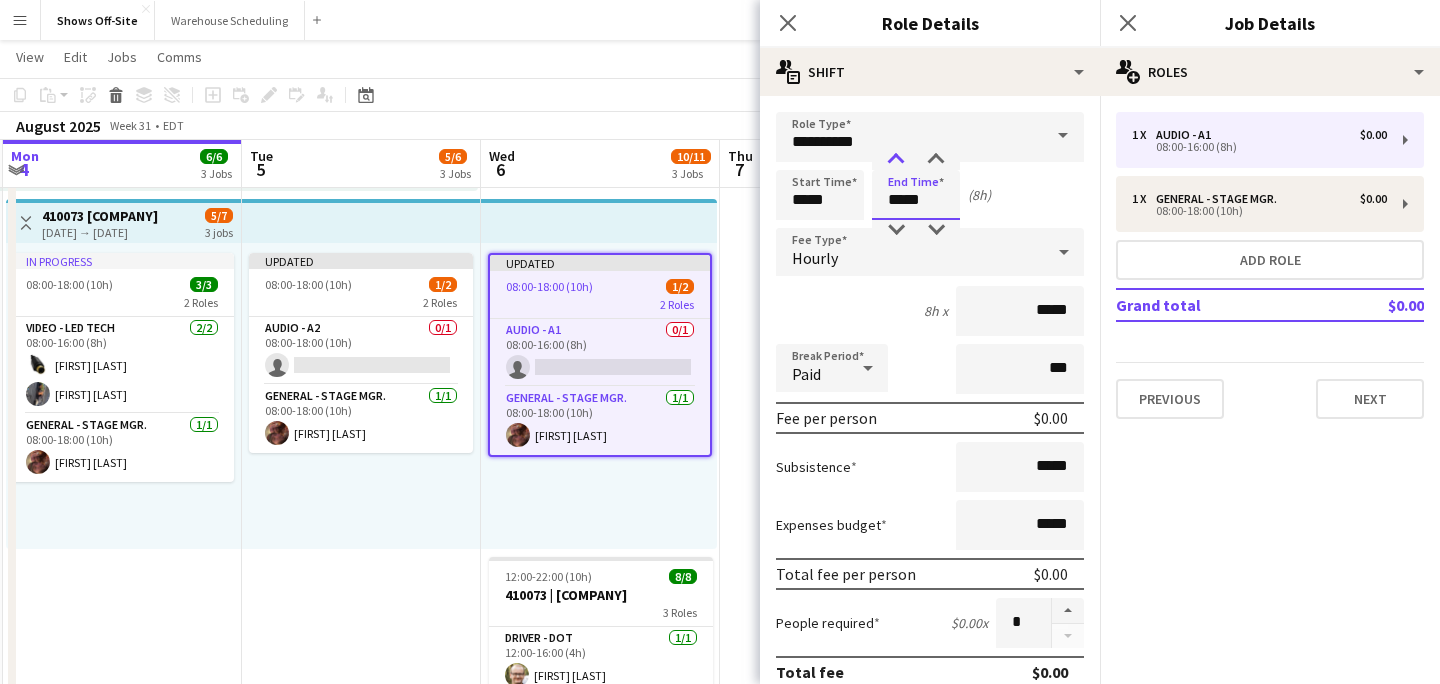 click at bounding box center [896, 160] 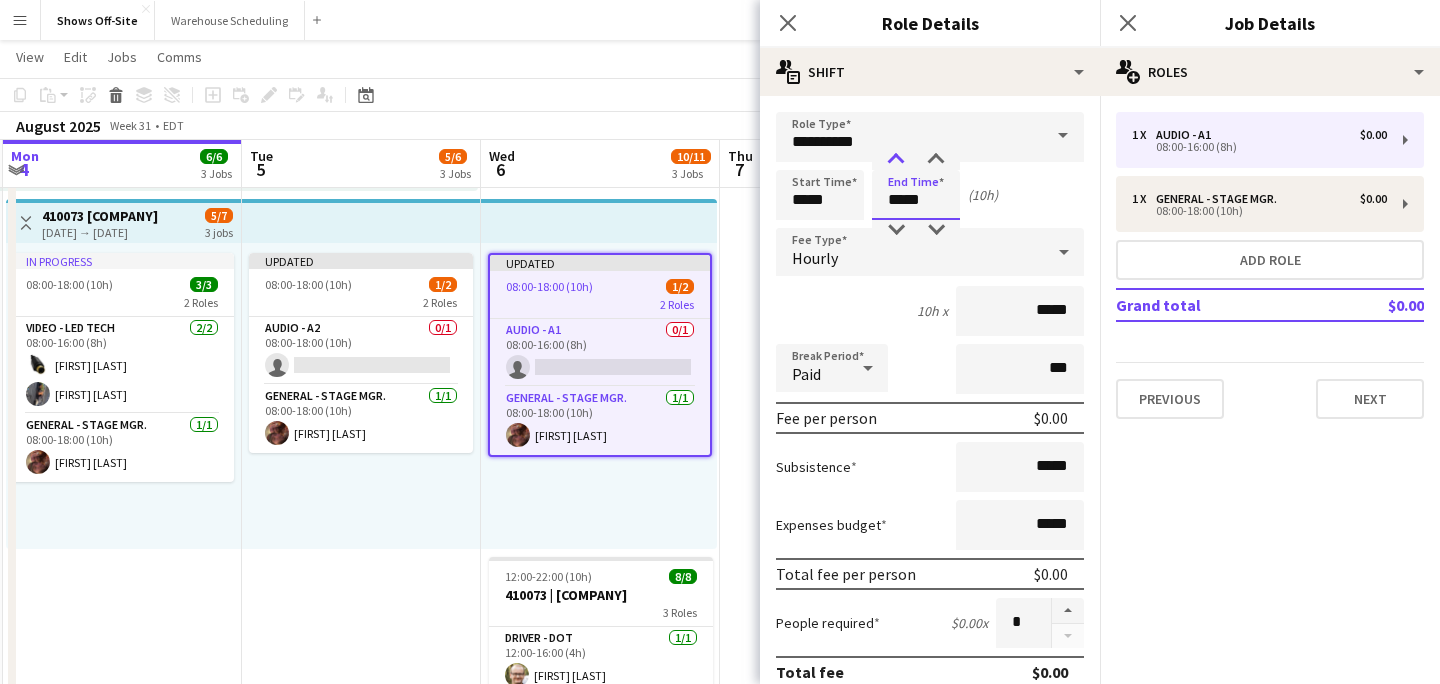 click at bounding box center [896, 160] 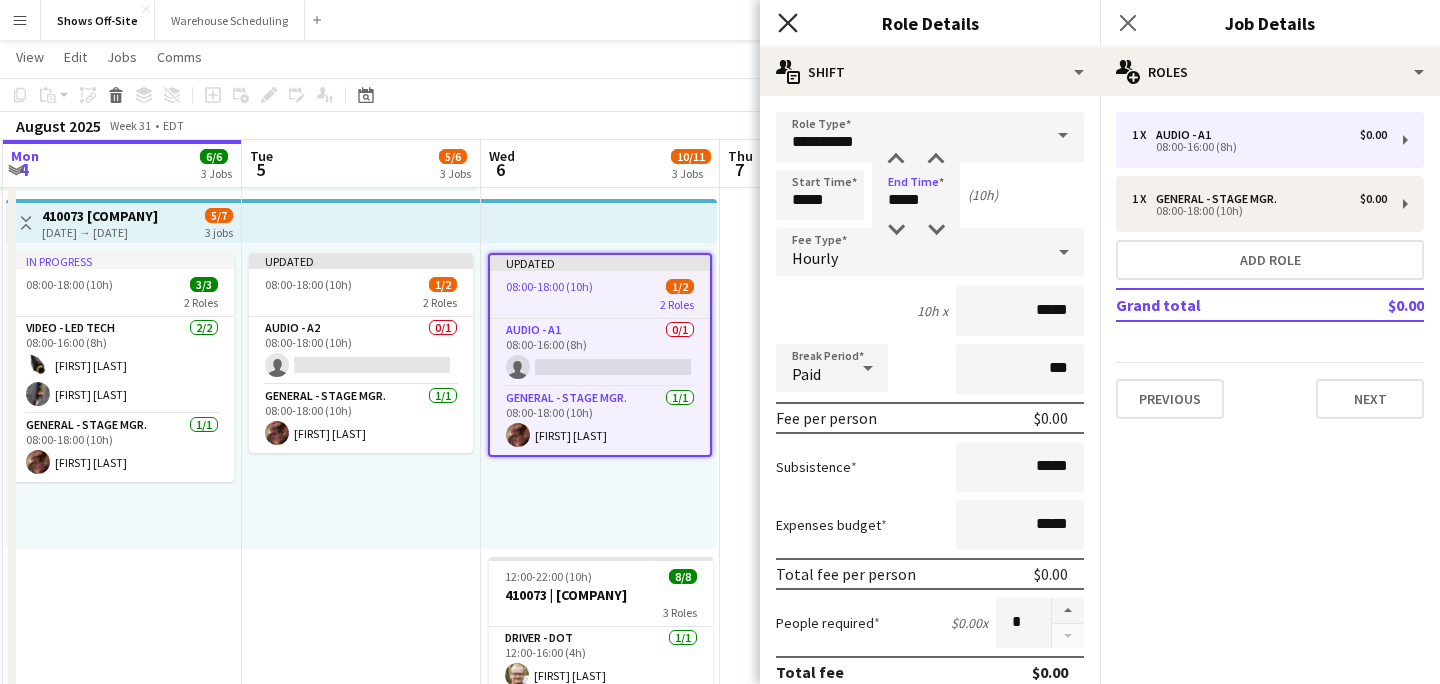 click on "Close pop-in" 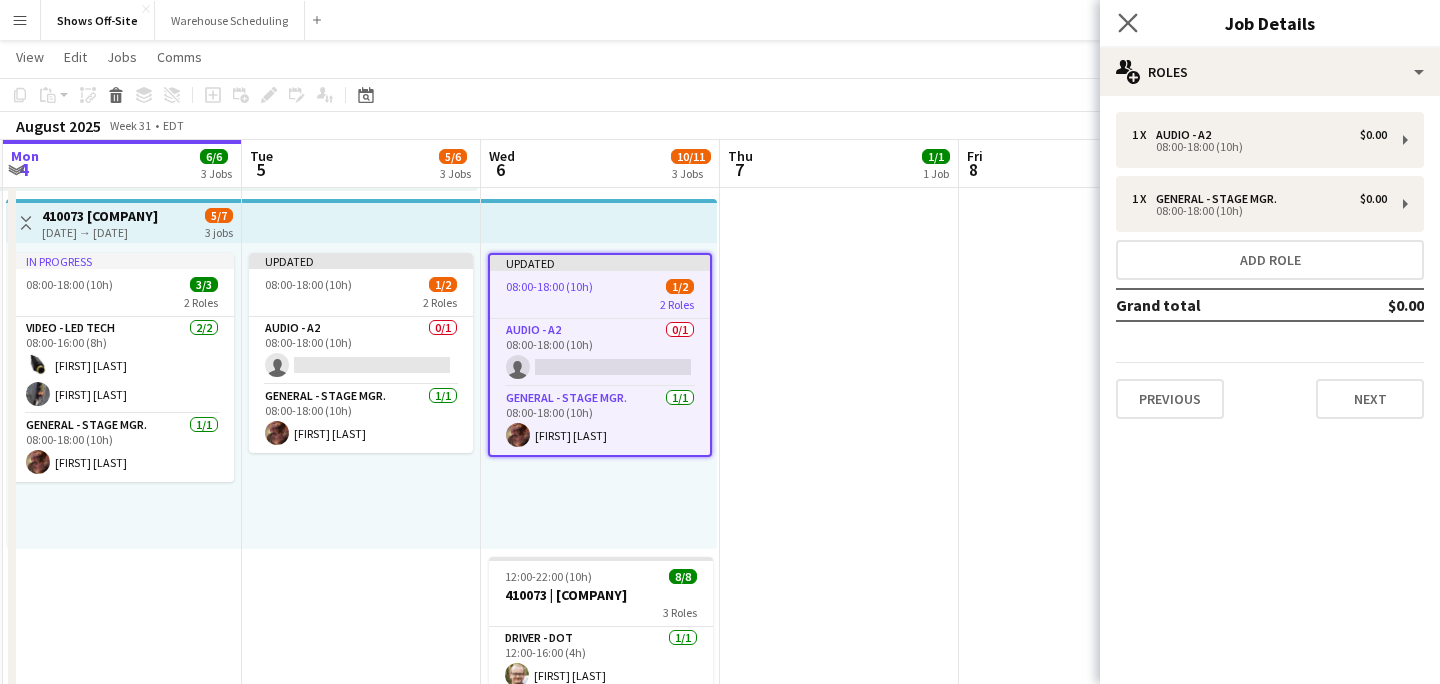 click on "Close pop-in" 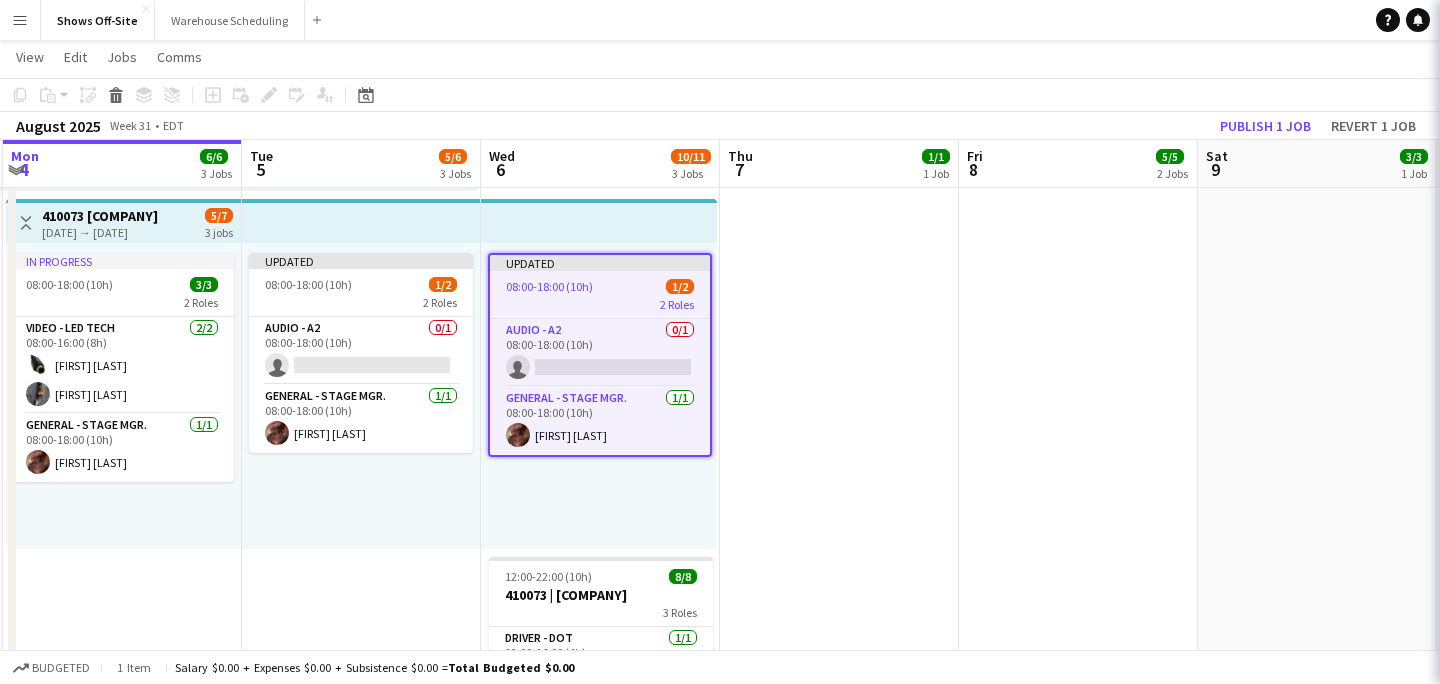 click on "[TIME]-[TIME] ([DURATION])    2/2   2 Roles   Driver - CDL   1/1   [TIME]-[TIME] ([DURATION])
[PERSON] Stage - SL320 Tech   1/1   [TIME]-[TIME] ([DURATION])
[PERSON]     [TIME]-[TIME] ([DURATION])    3/3   410423 | [COMPANY] - TPG Patient and Care Partner Edu   2 Roles   Driver - DOT   1/1   [TIME]-[TIME] ([DURATION])
[PERSON] General - Stagehand   2/2   [TIME]-[TIME] ([DURATION])
[PERSON] [PERSON]" at bounding box center (1078, 550) 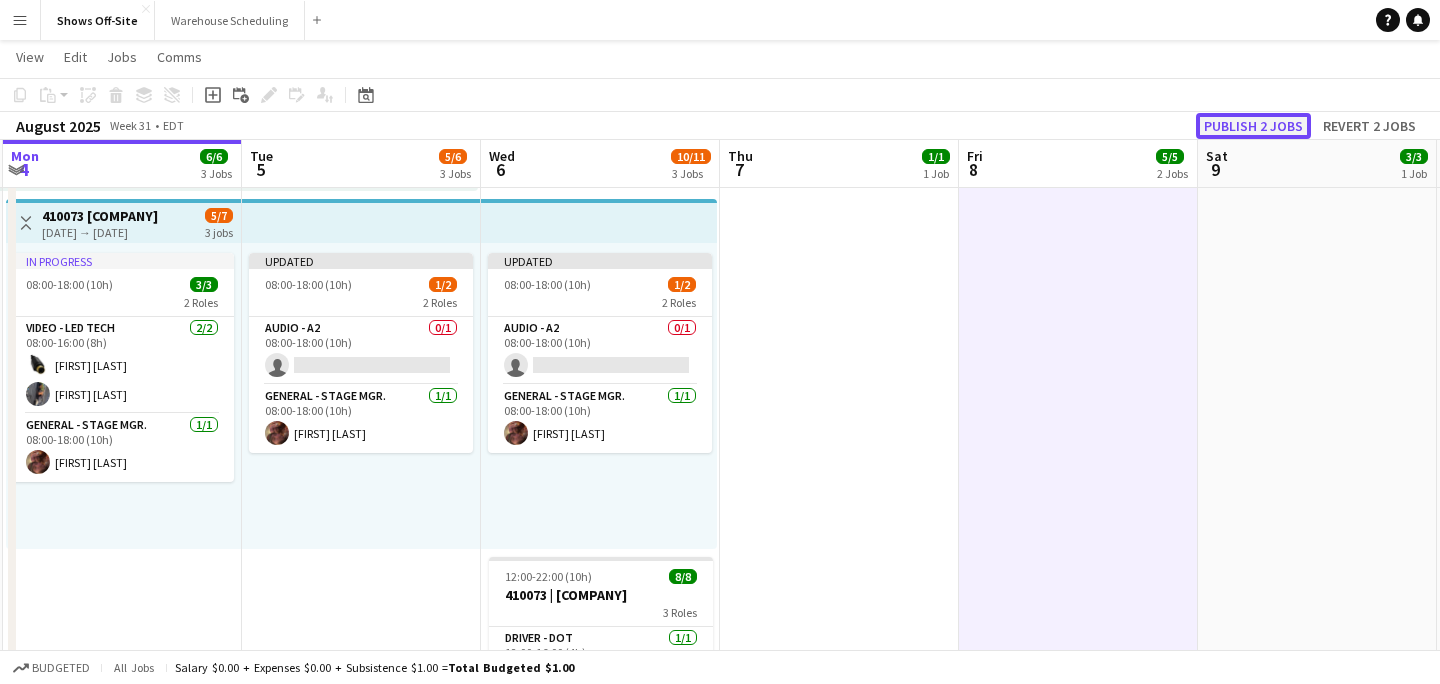 click on "Publish 2 jobs" 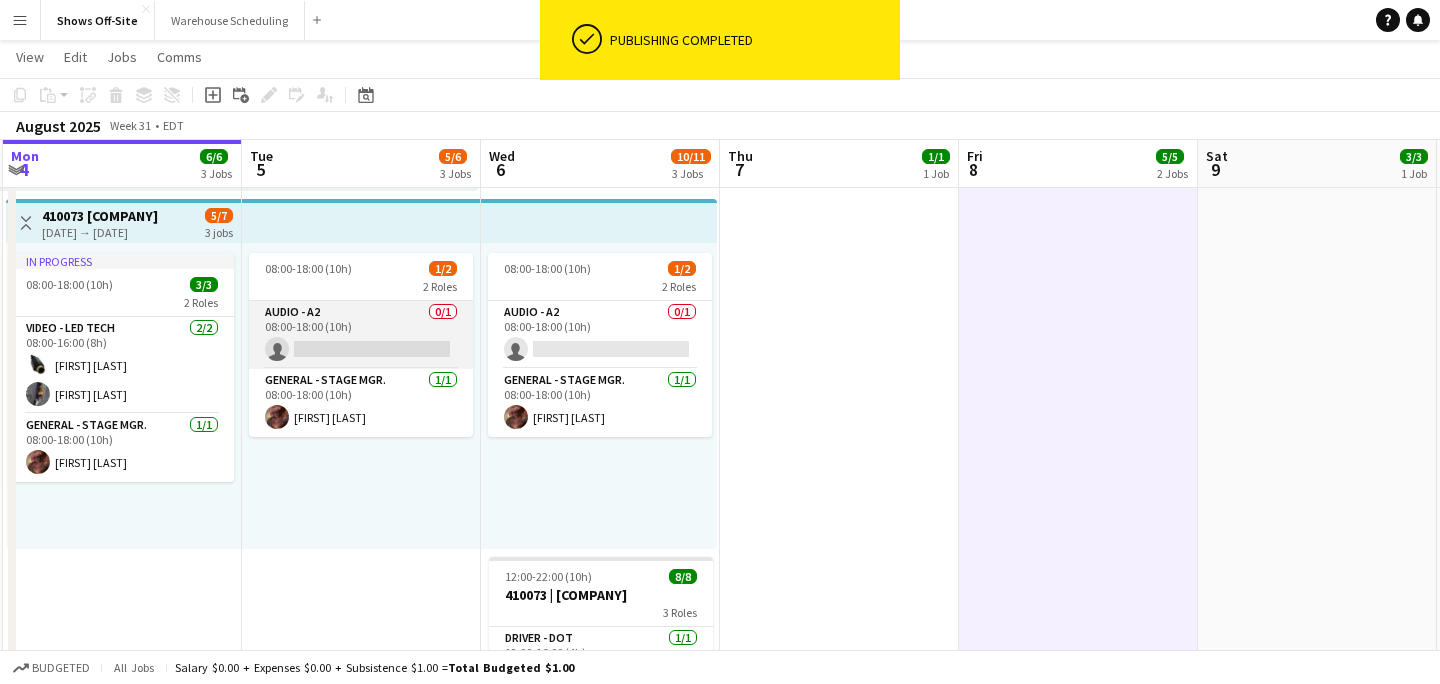 click on "Audio - A2   0/1   [TIME]-[TIME] ([DURATION])
single-neutral-actions" at bounding box center [361, 335] 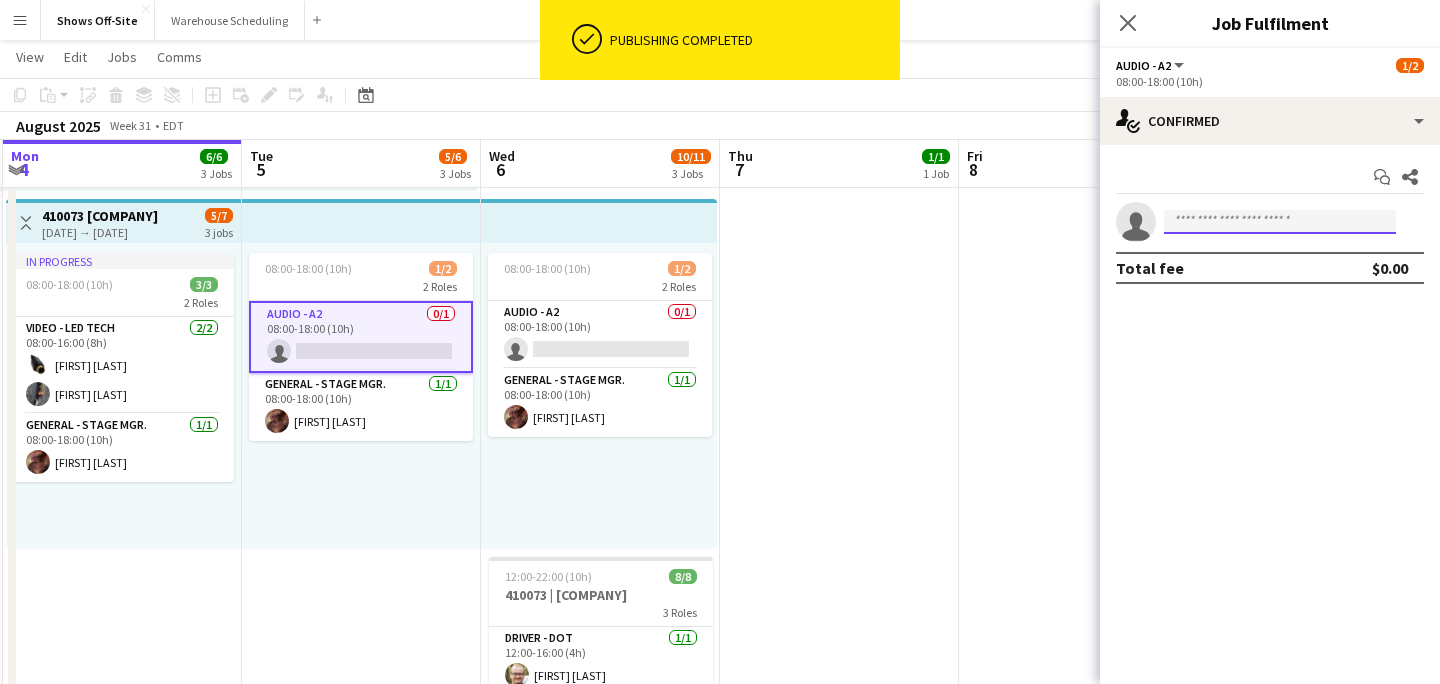 click at bounding box center [1280, 222] 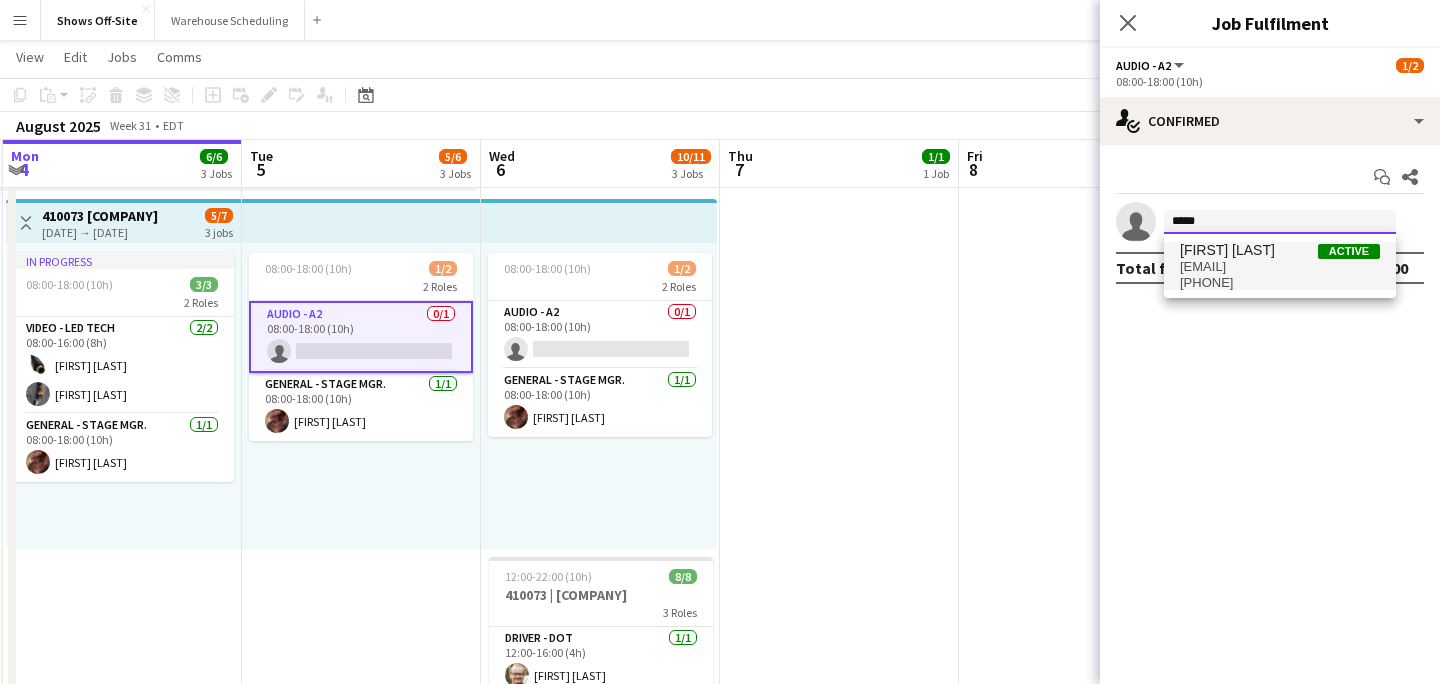 type on "*****" 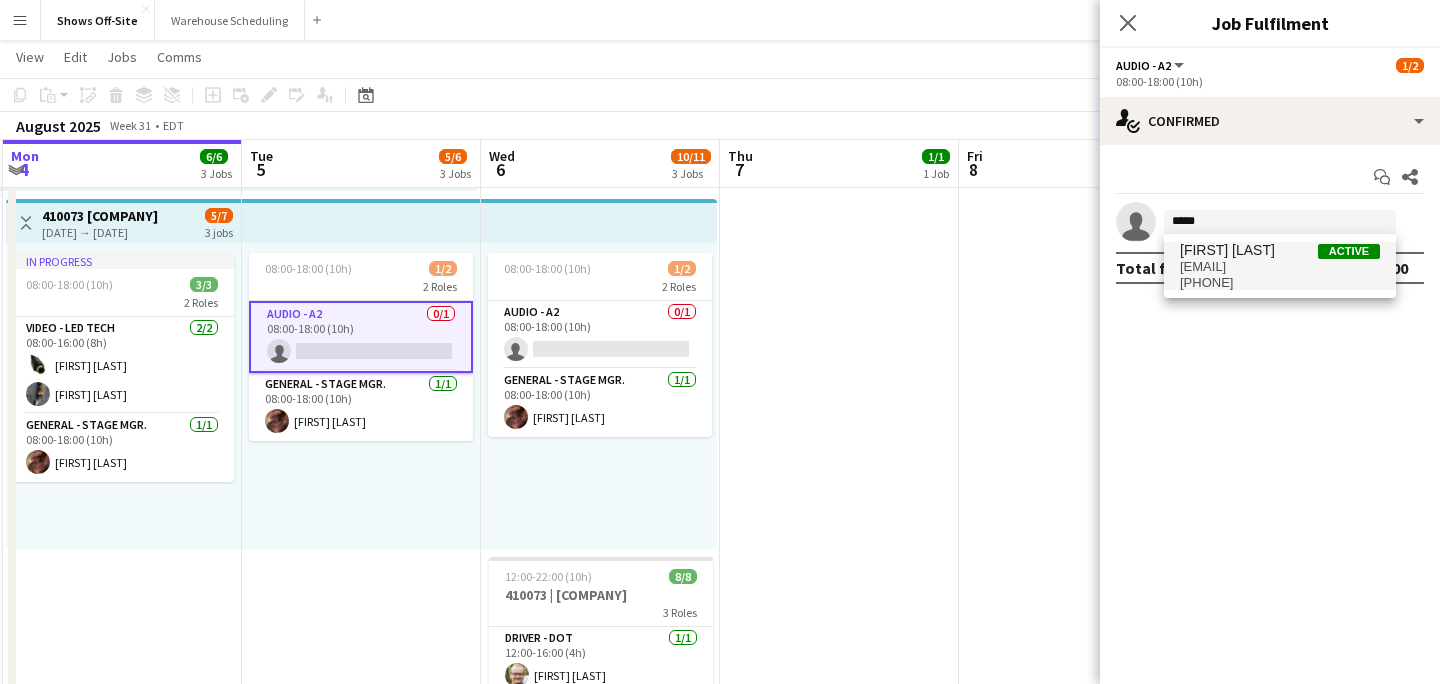 click on "[FIRST] [LAST]" at bounding box center (1227, 250) 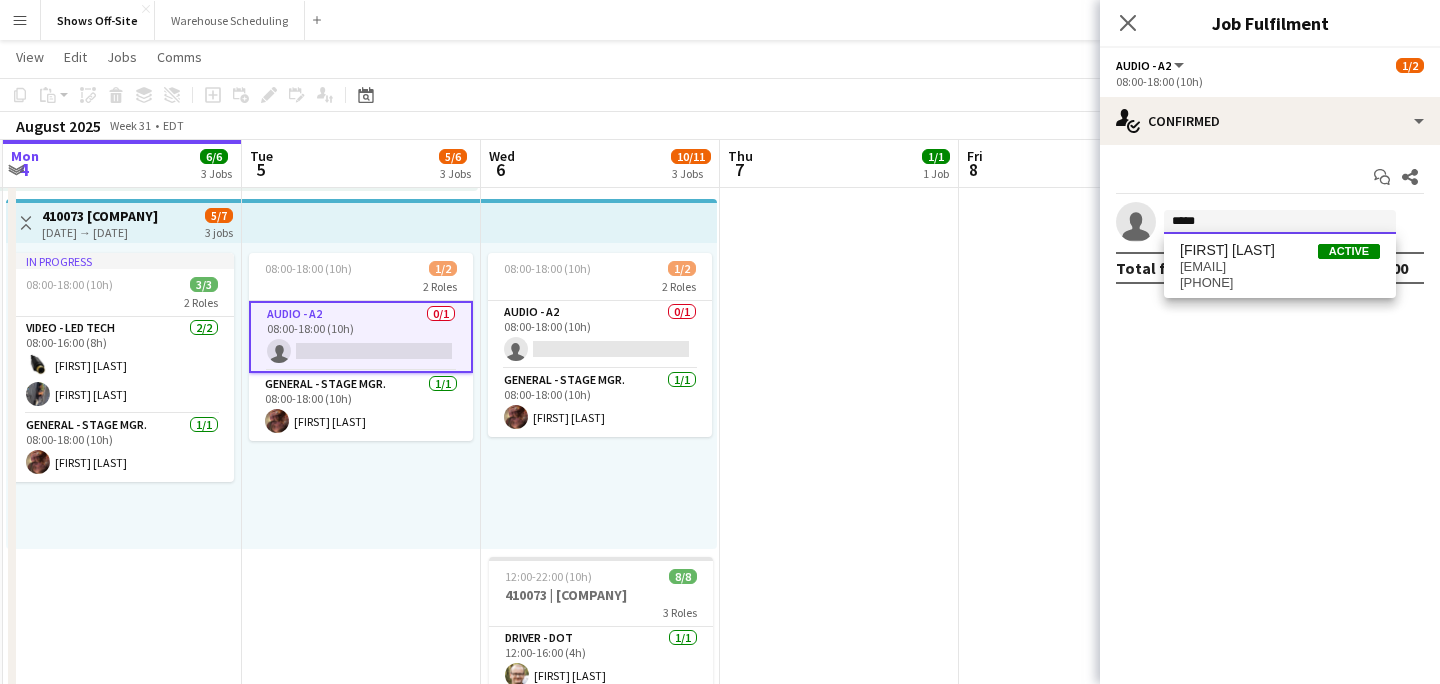 type 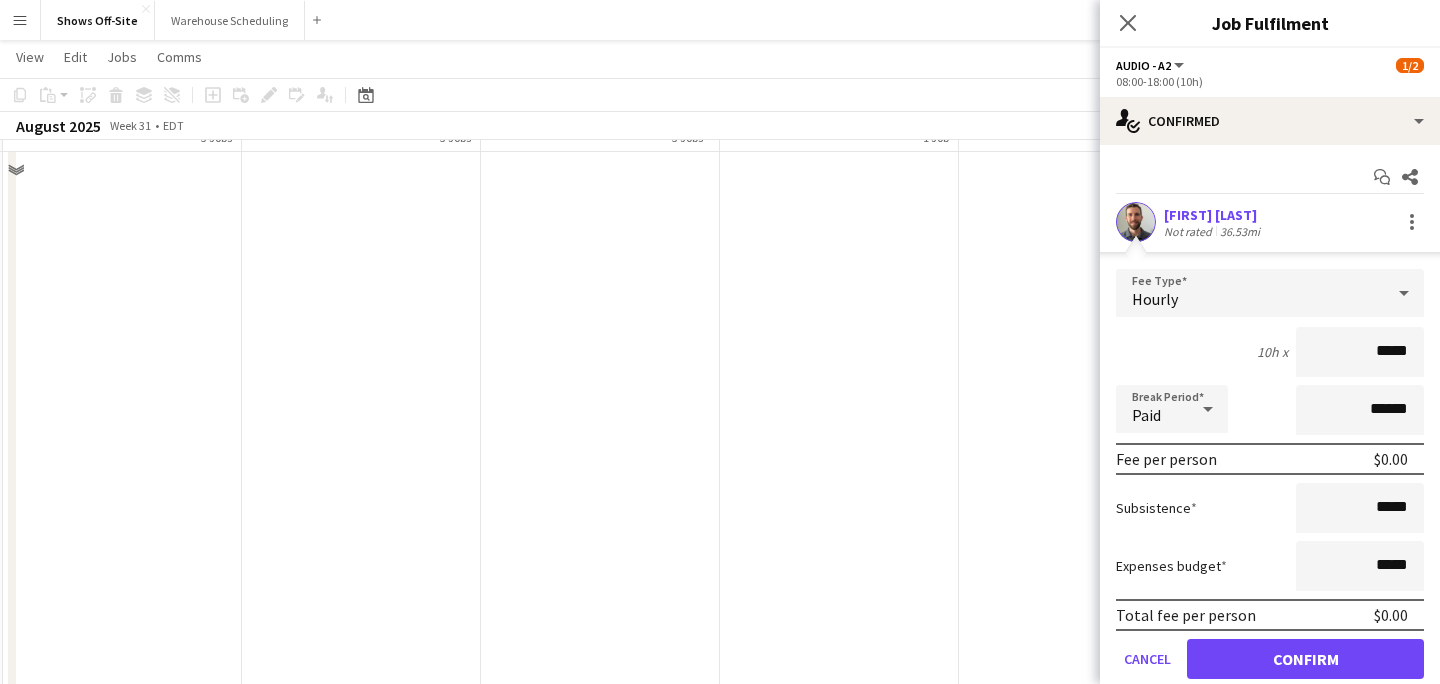 scroll, scrollTop: 1669, scrollLeft: 0, axis: vertical 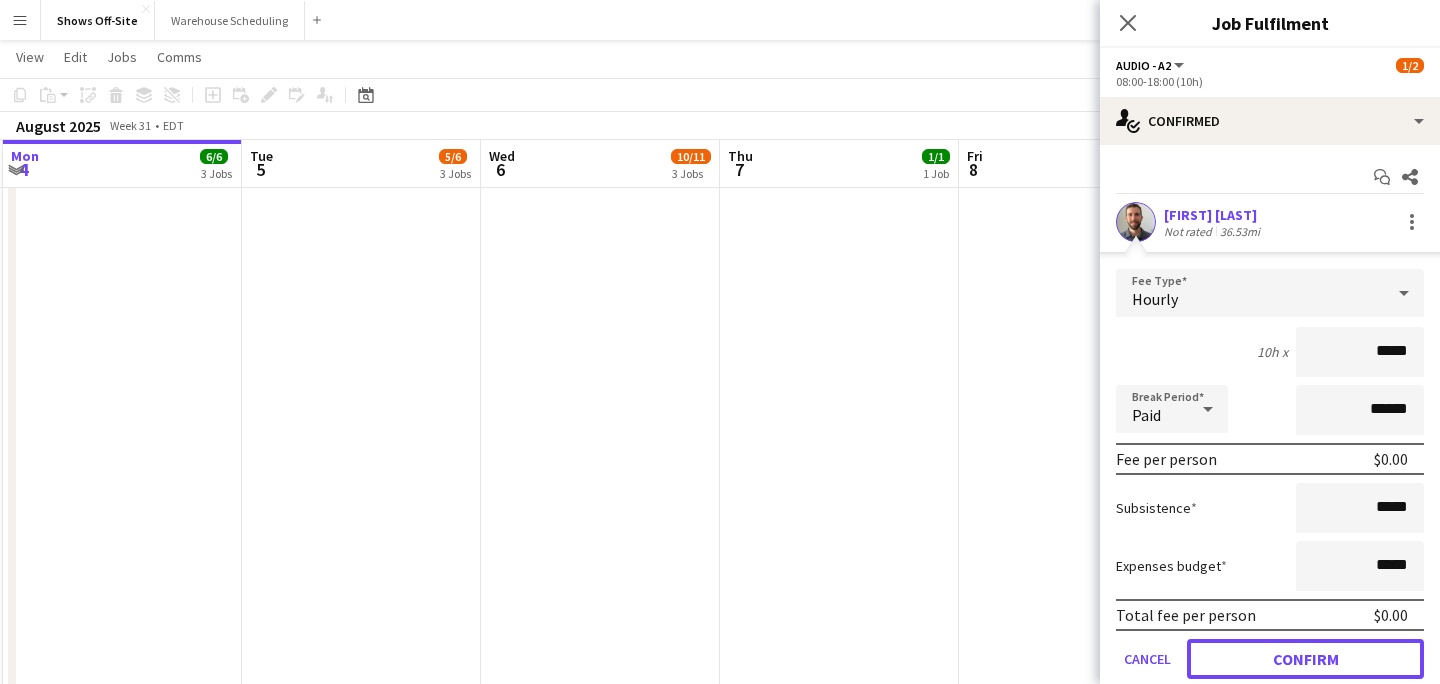 click on "Confirm" at bounding box center [1305, 659] 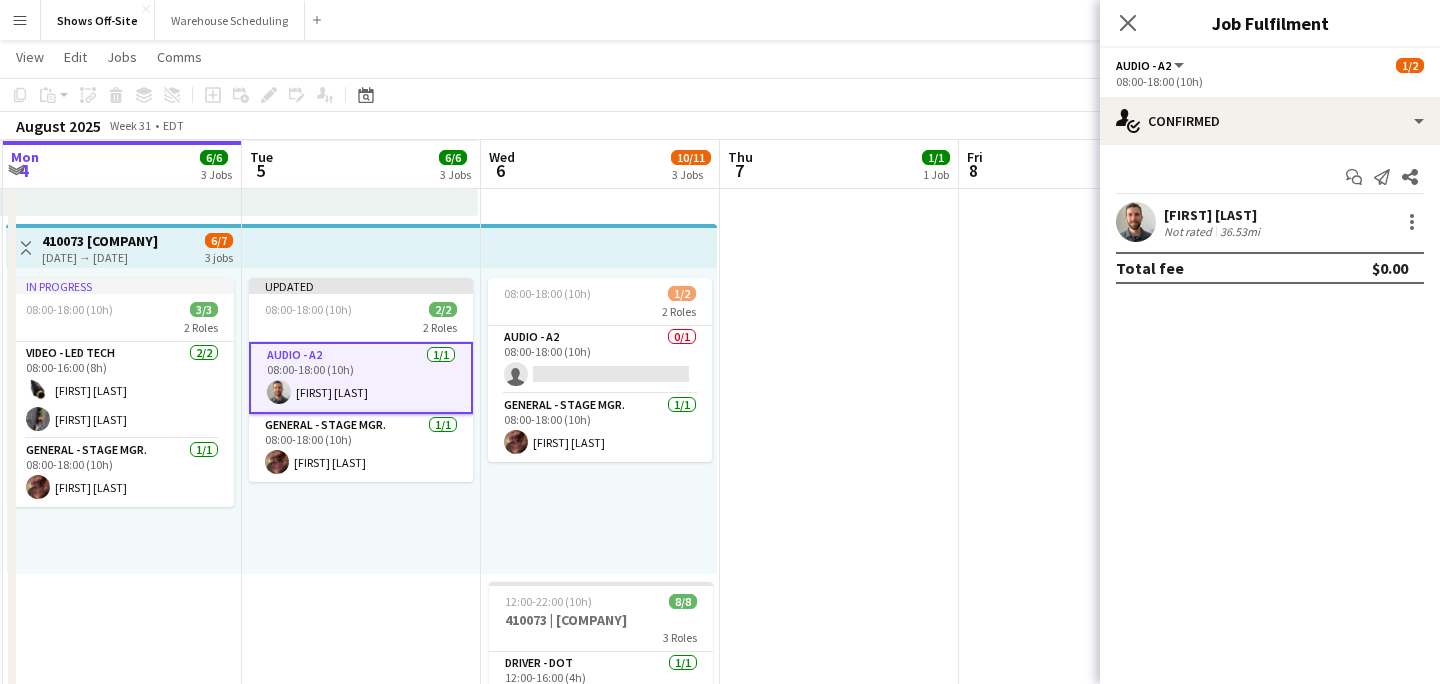 scroll, scrollTop: 722, scrollLeft: 0, axis: vertical 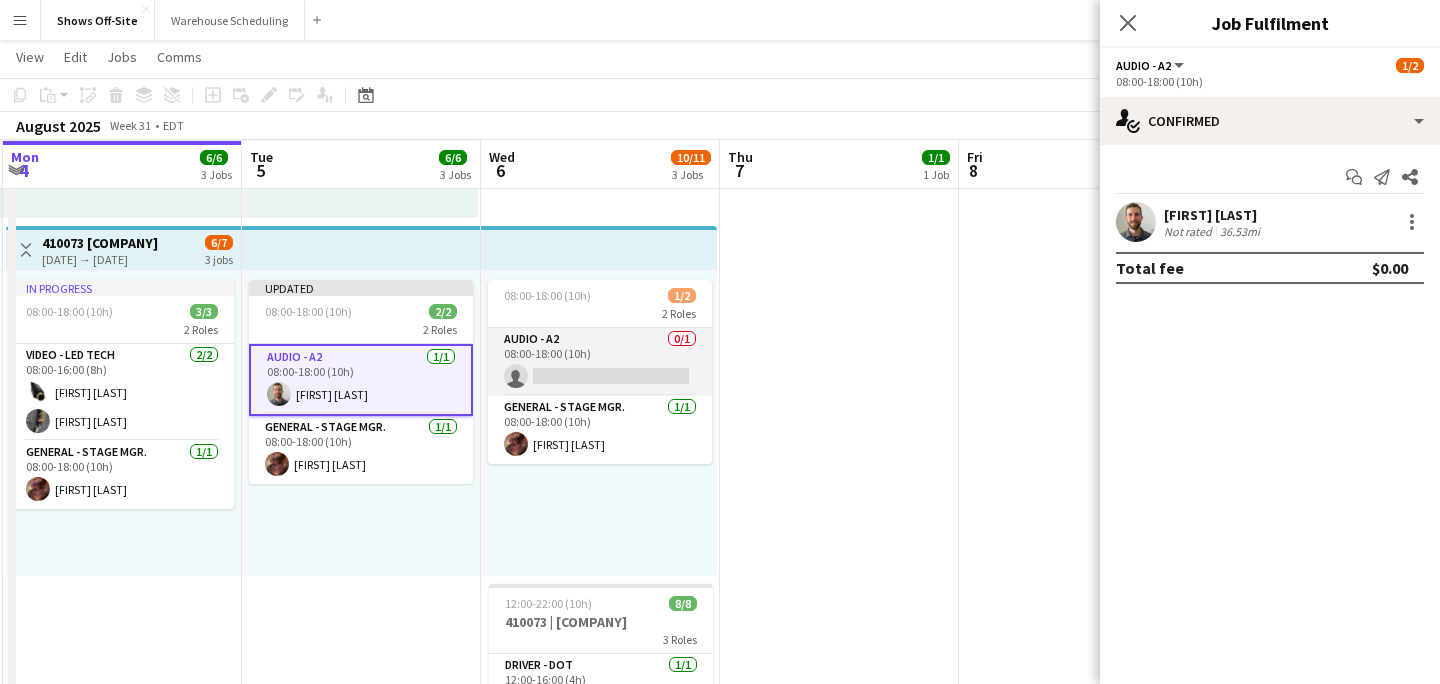 click on "Audio - A2   0/1   [TIME]-[TIME] ([DURATION])
single-neutral-actions" at bounding box center [600, 362] 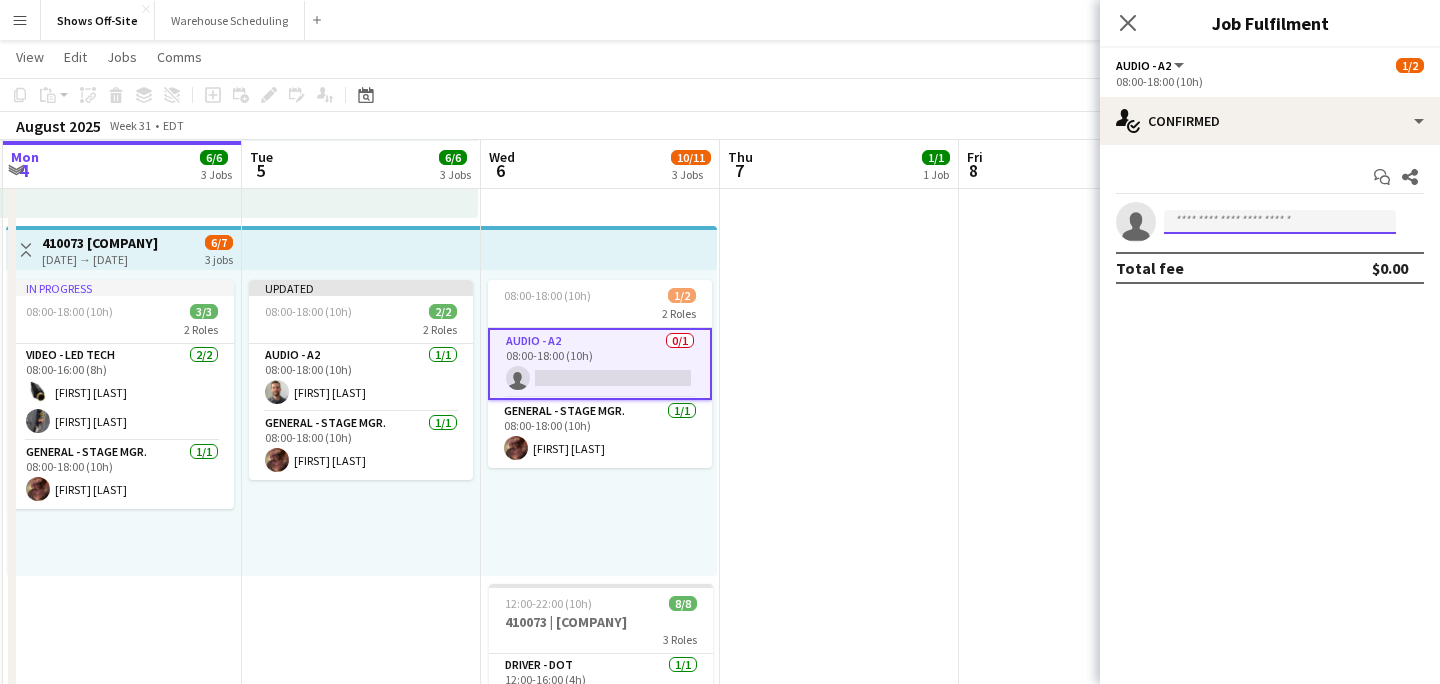 click at bounding box center [1280, 222] 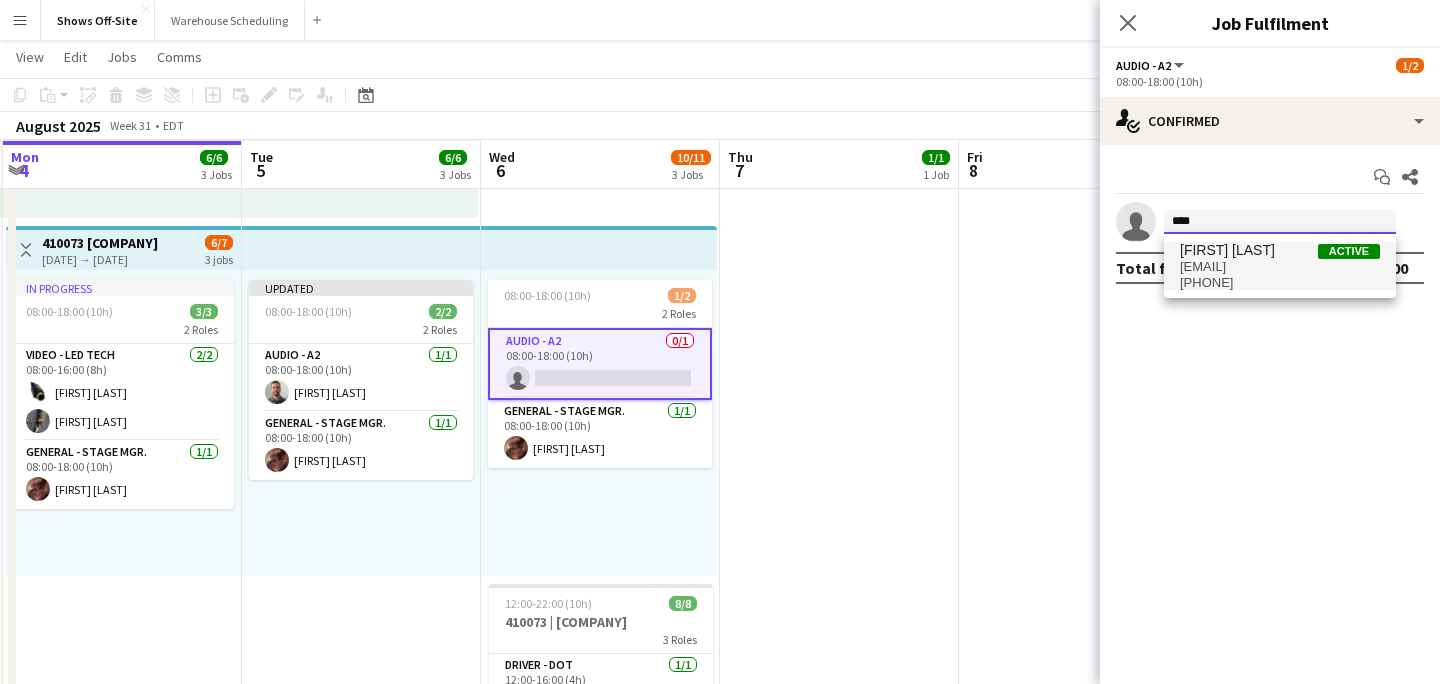 type on "****" 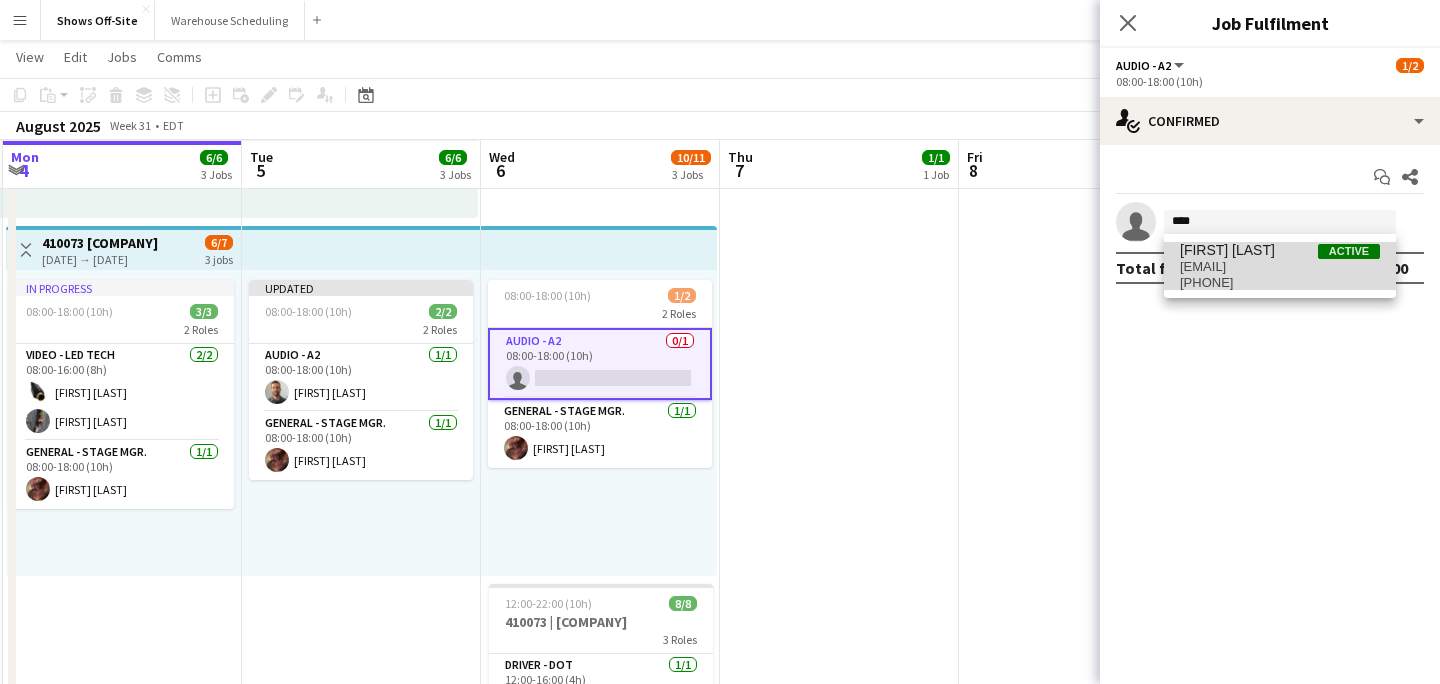 click on "[PHONE]" at bounding box center [1280, 283] 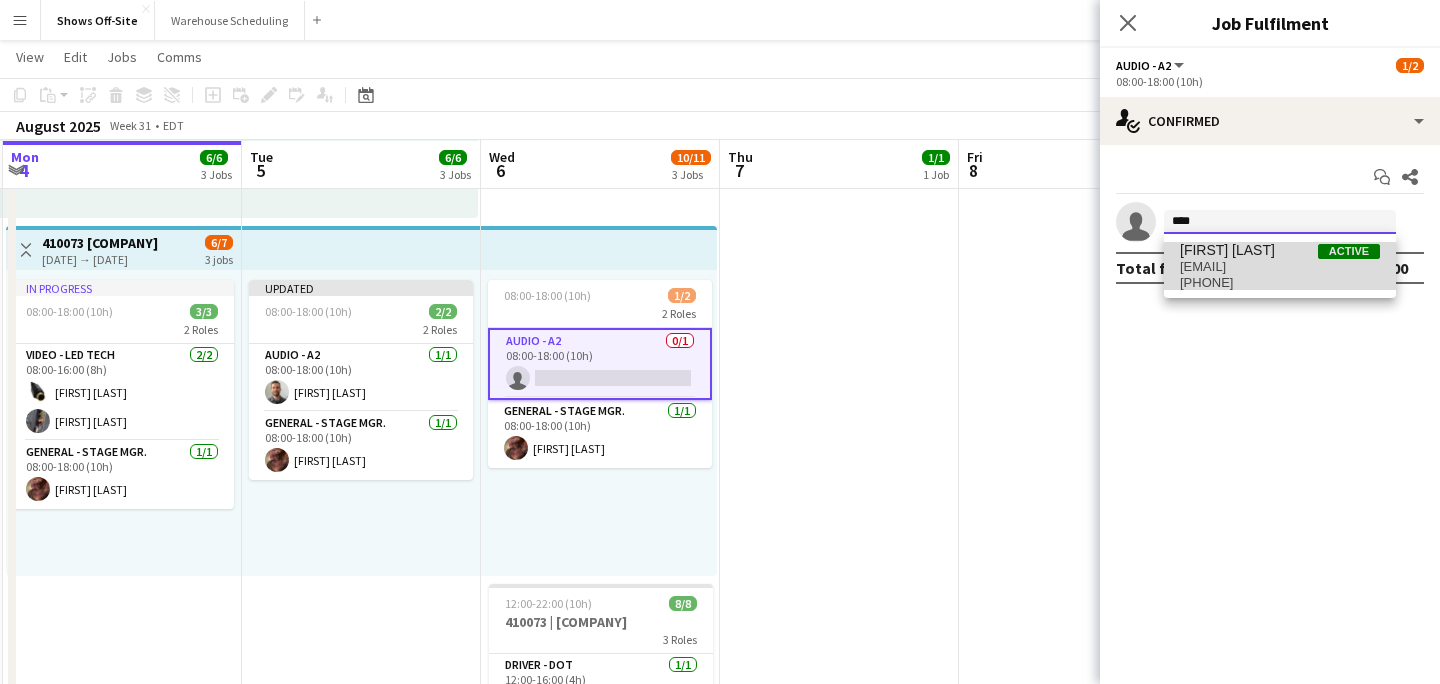 type 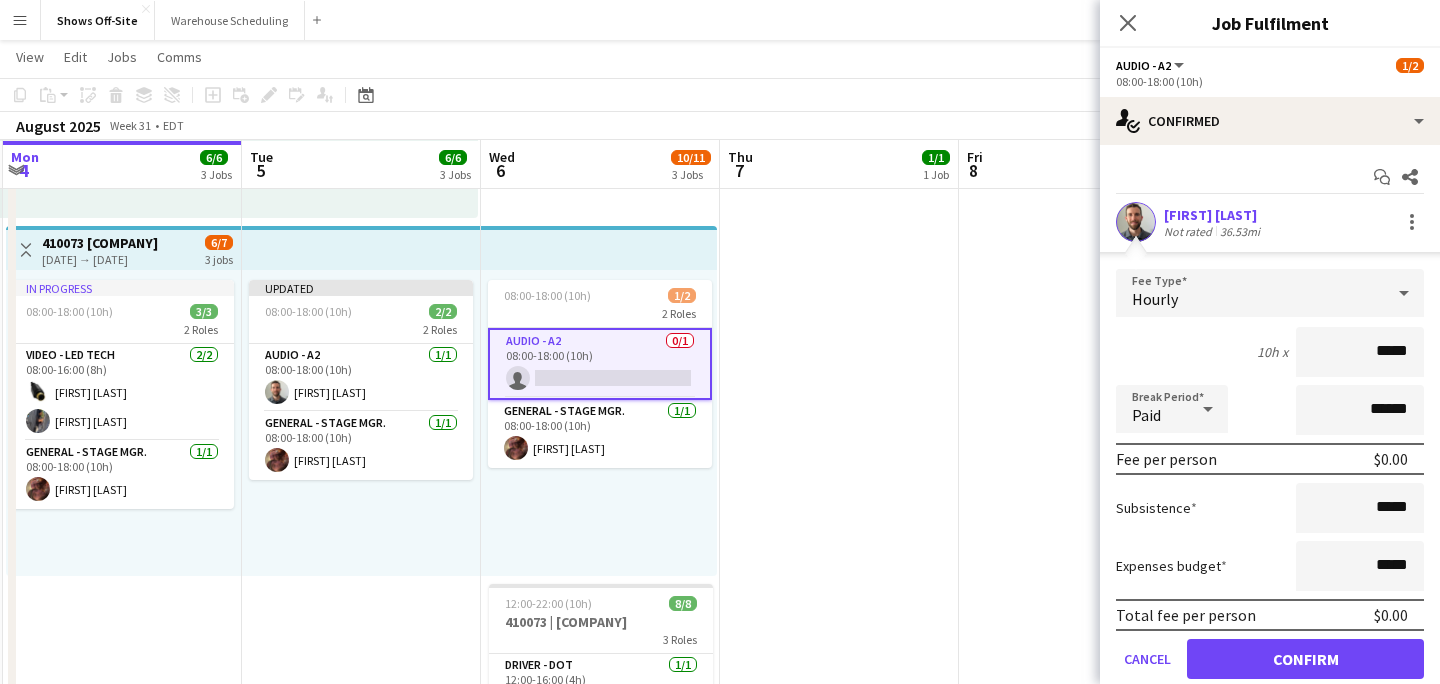 scroll, scrollTop: 70, scrollLeft: 0, axis: vertical 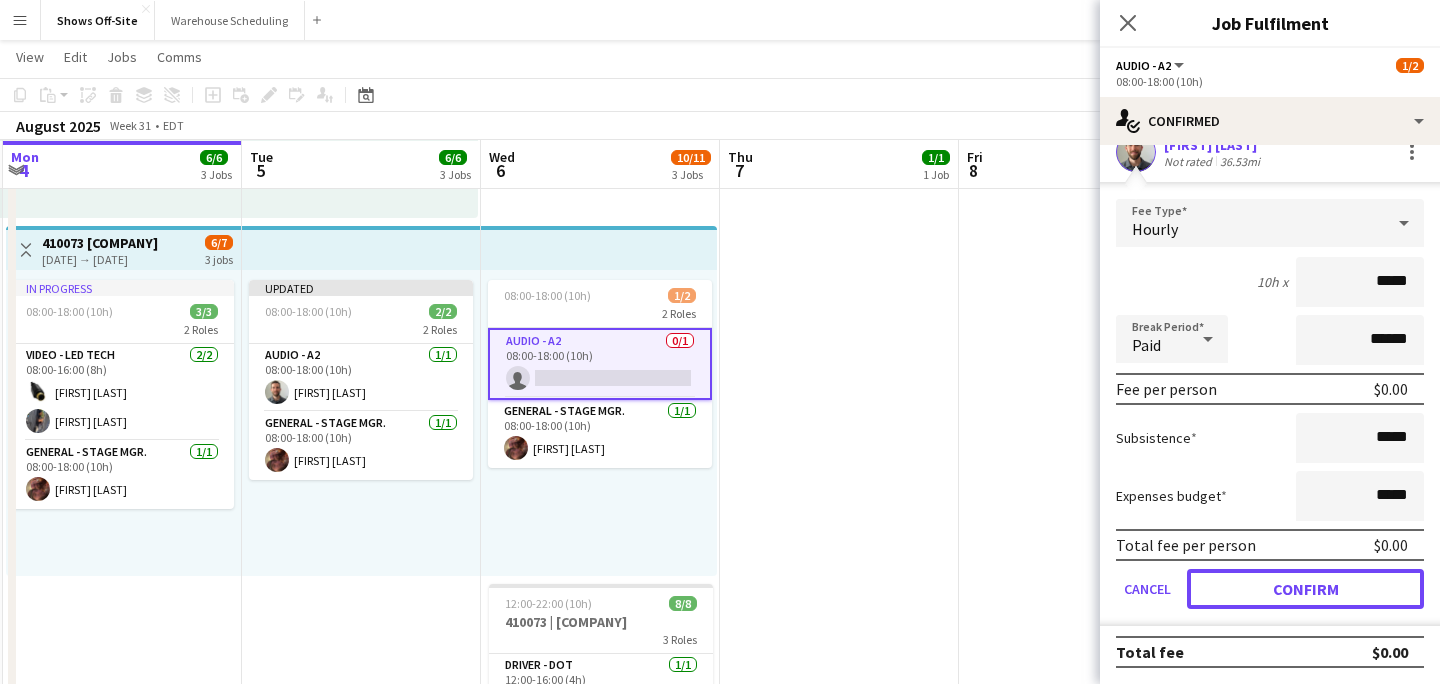 click on "Confirm" at bounding box center [1305, 589] 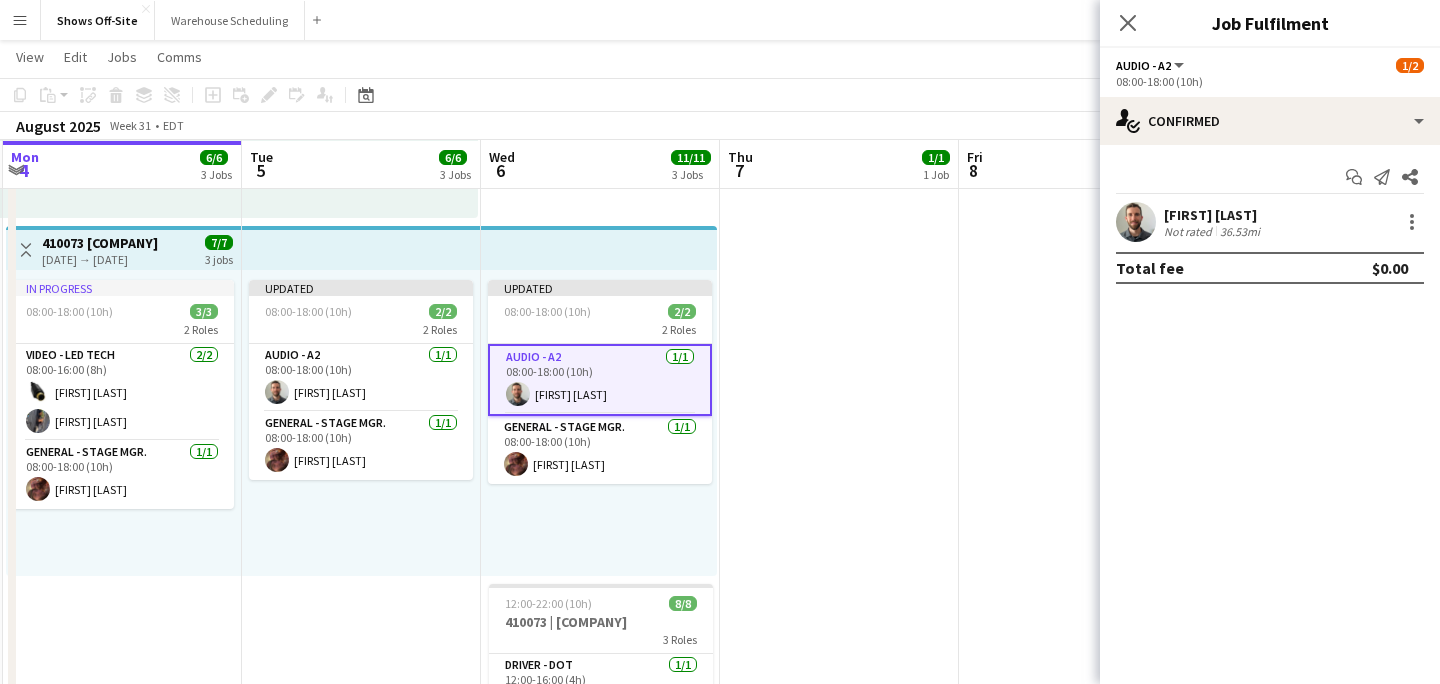 scroll, scrollTop: 0, scrollLeft: 0, axis: both 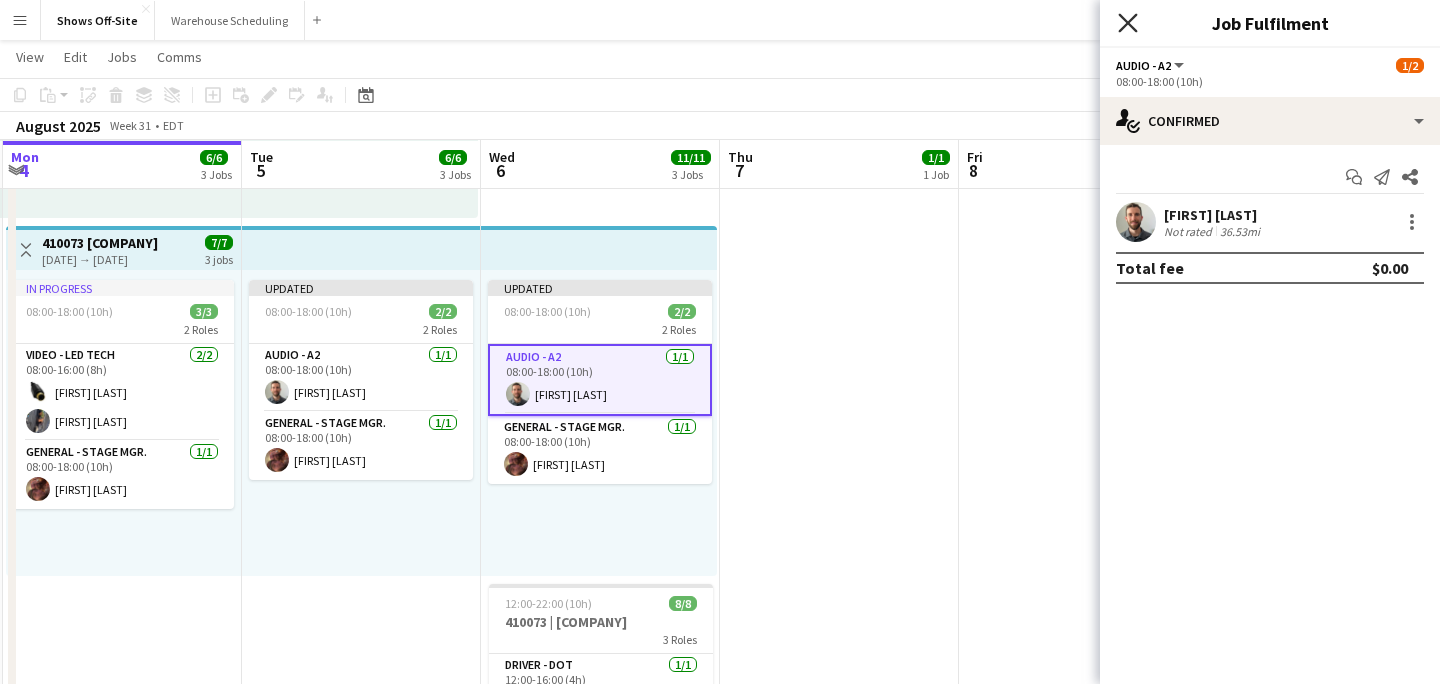 click on "Close pop-in" 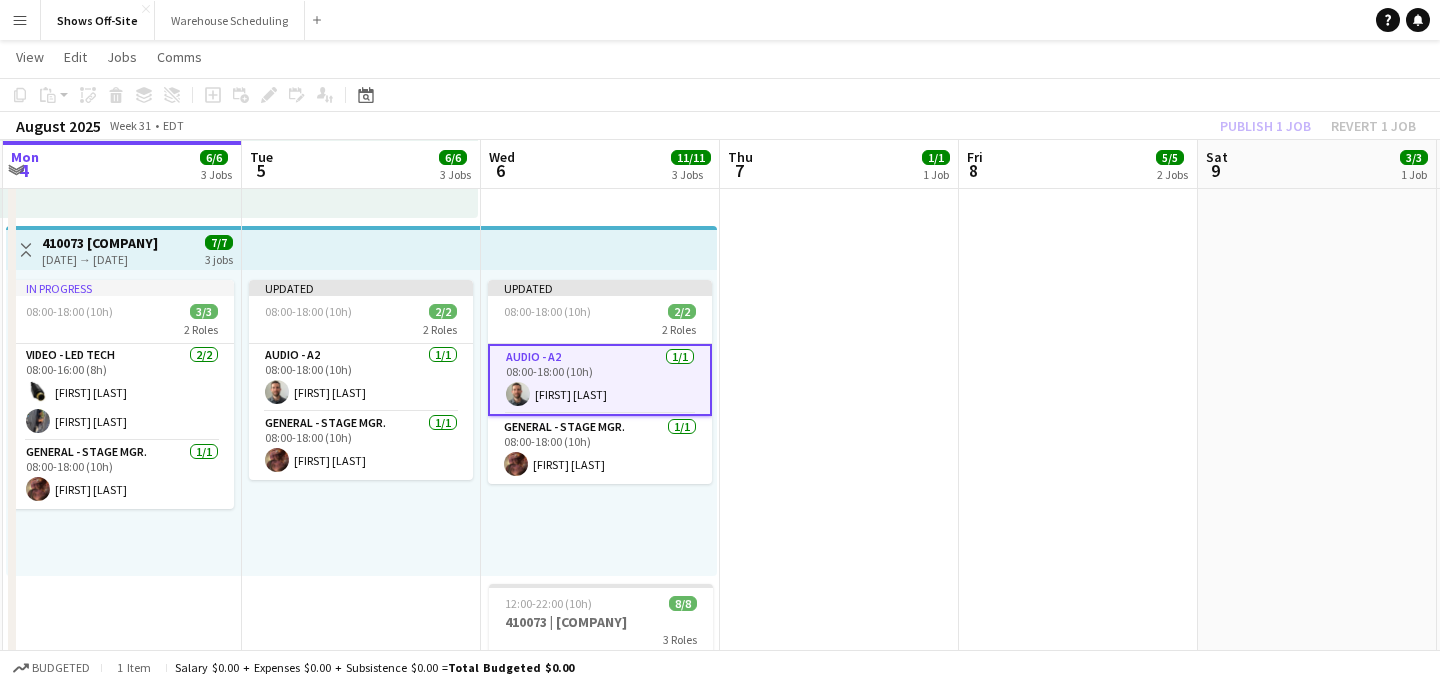click on "[TIME]-[TIME] ([DURATION])    2/2   2 Roles   Driver - CDL   1/1   [TIME]-[TIME] ([DURATION])
[PERSON] Stage - SL320 Tech   1/1   [TIME]-[TIME] ([DURATION])
[PERSON]     [TIME]-[TIME] ([DURATION])    3/3   410423 | [COMPANY] - TPG Patient and Care Partner Edu   2 Roles   Driver - DOT   1/1   [TIME]-[TIME] ([DURATION])
[PERSON] General - Stagehand   2/2   [TIME]-[TIME] ([DURATION])
[PERSON] [PERSON]" at bounding box center (1078, 577) 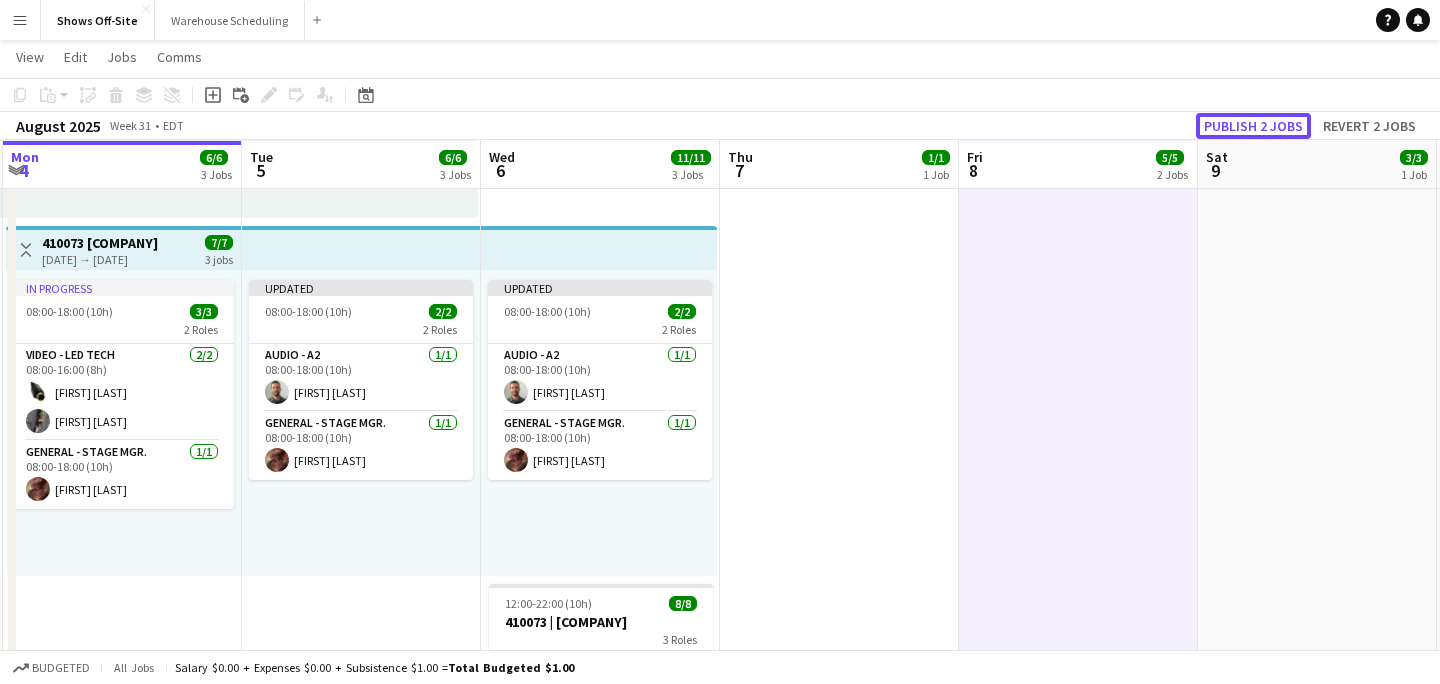click on "Publish 2 jobs" 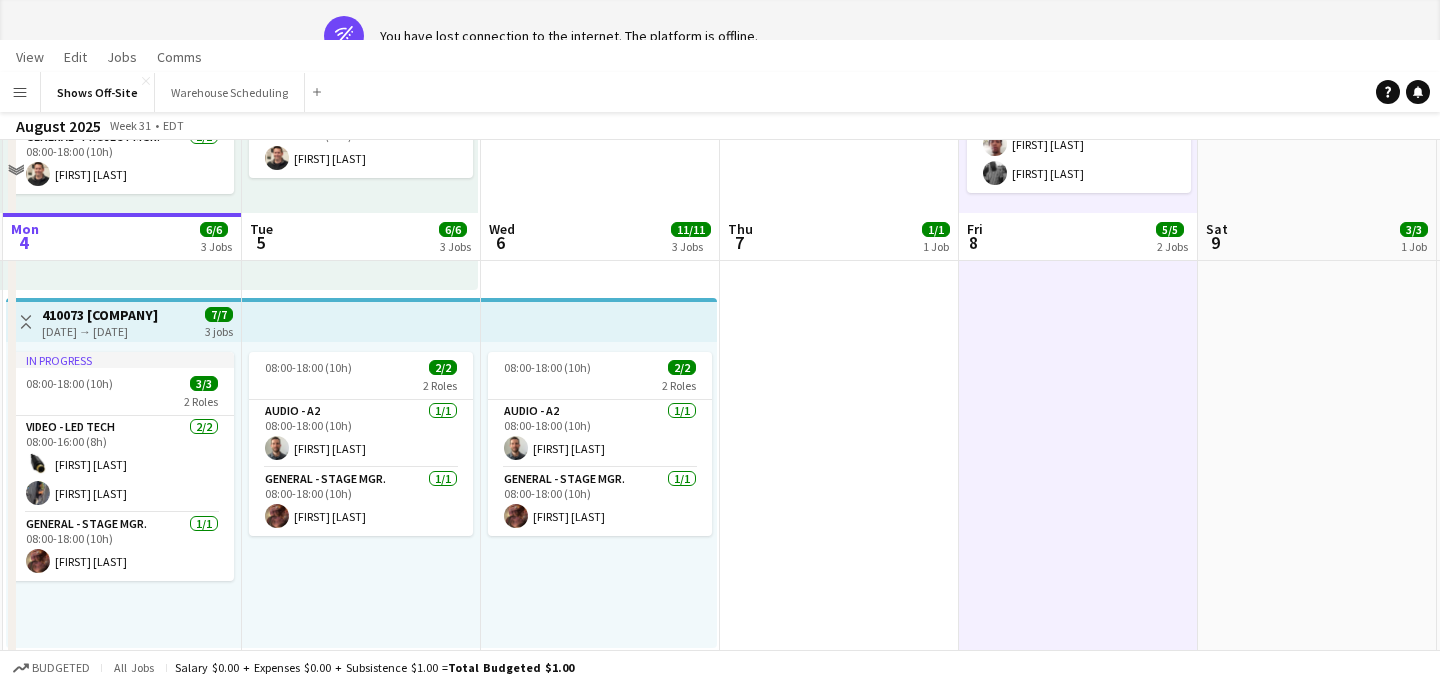 scroll, scrollTop: 0, scrollLeft: 0, axis: both 